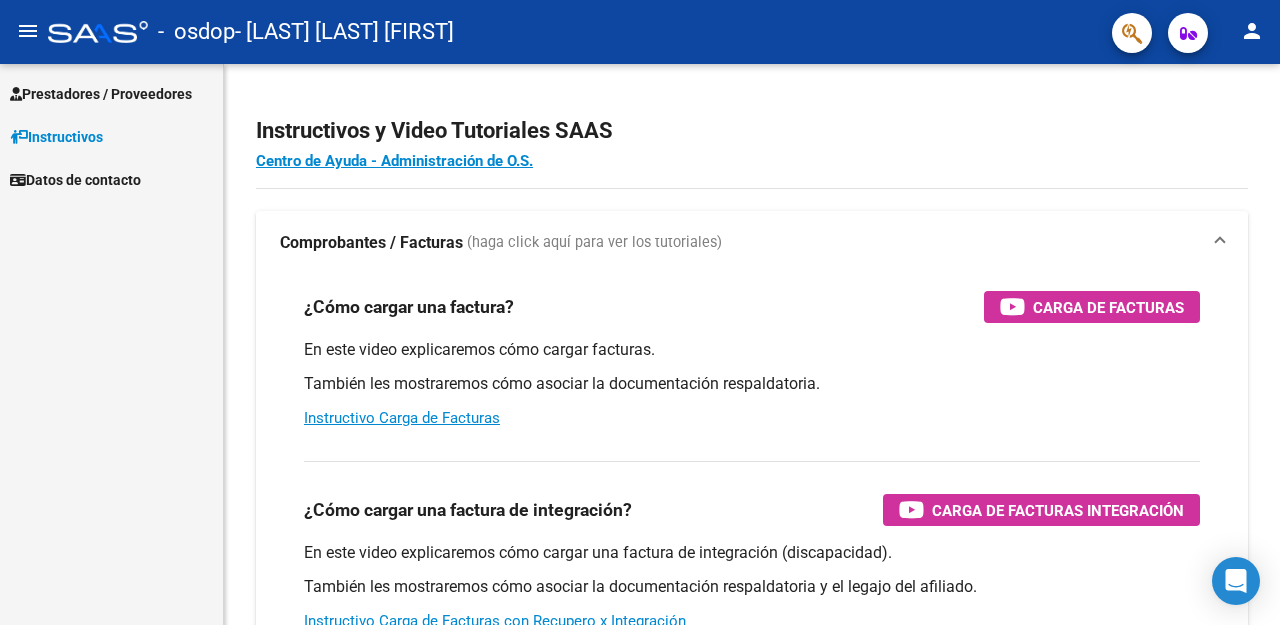 scroll, scrollTop: 0, scrollLeft: 0, axis: both 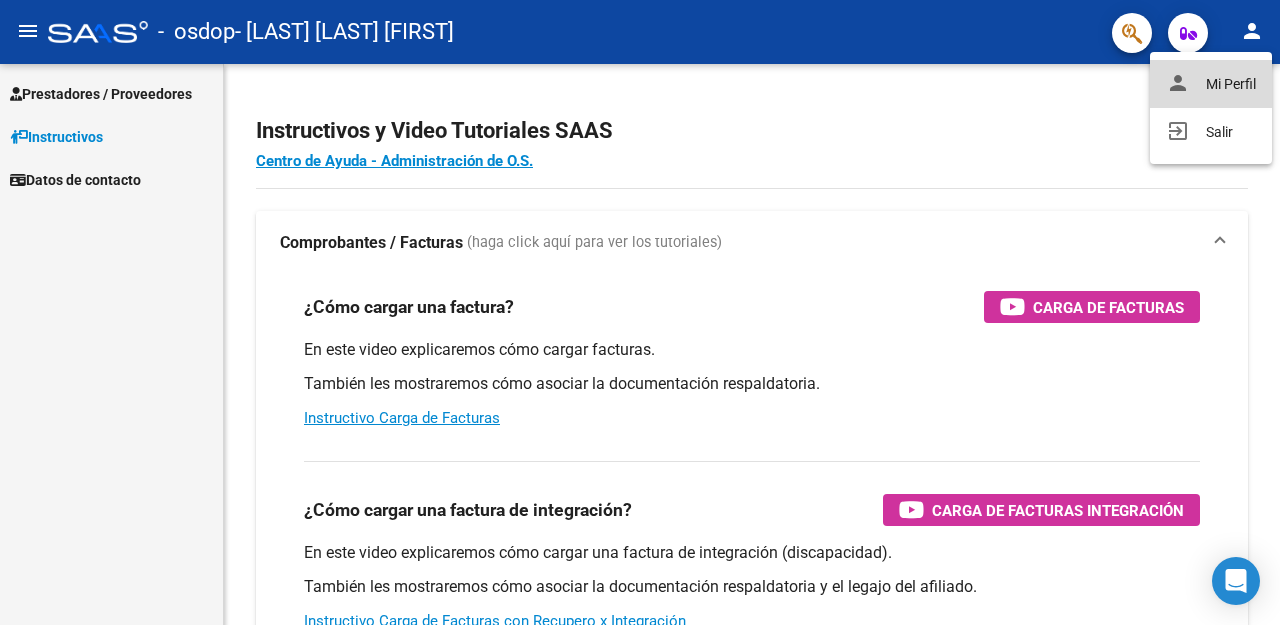 click on "person  Mi Perfil" at bounding box center [1211, 84] 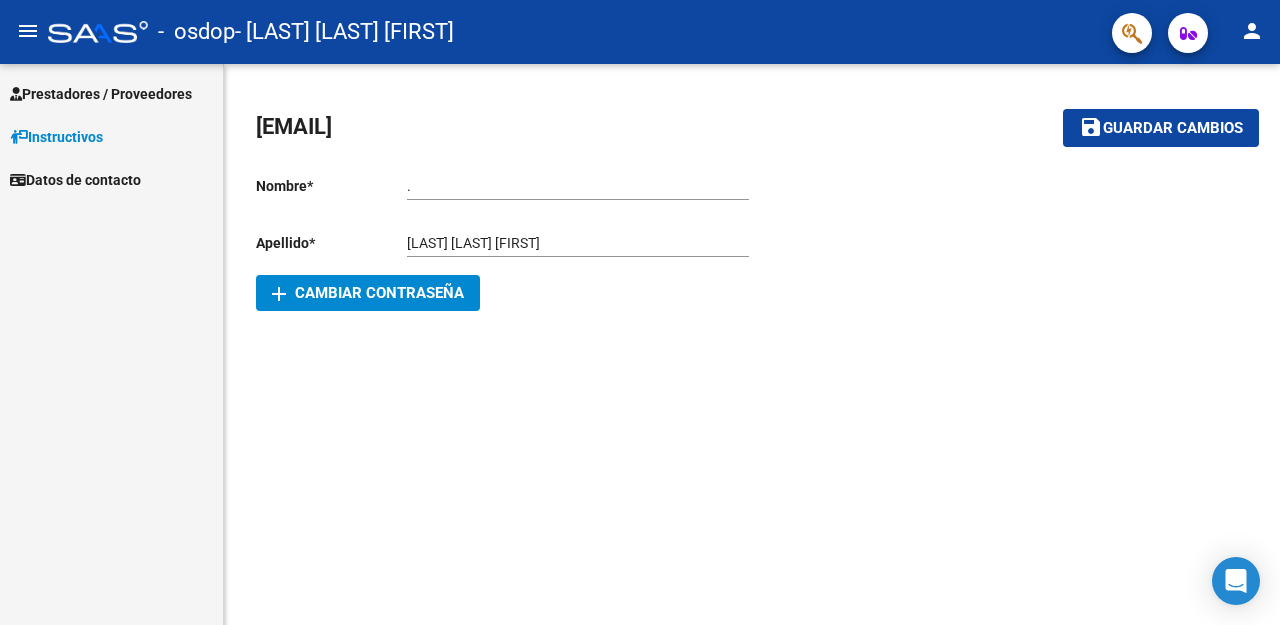 click on "Prestadores / Proveedores" at bounding box center (101, 94) 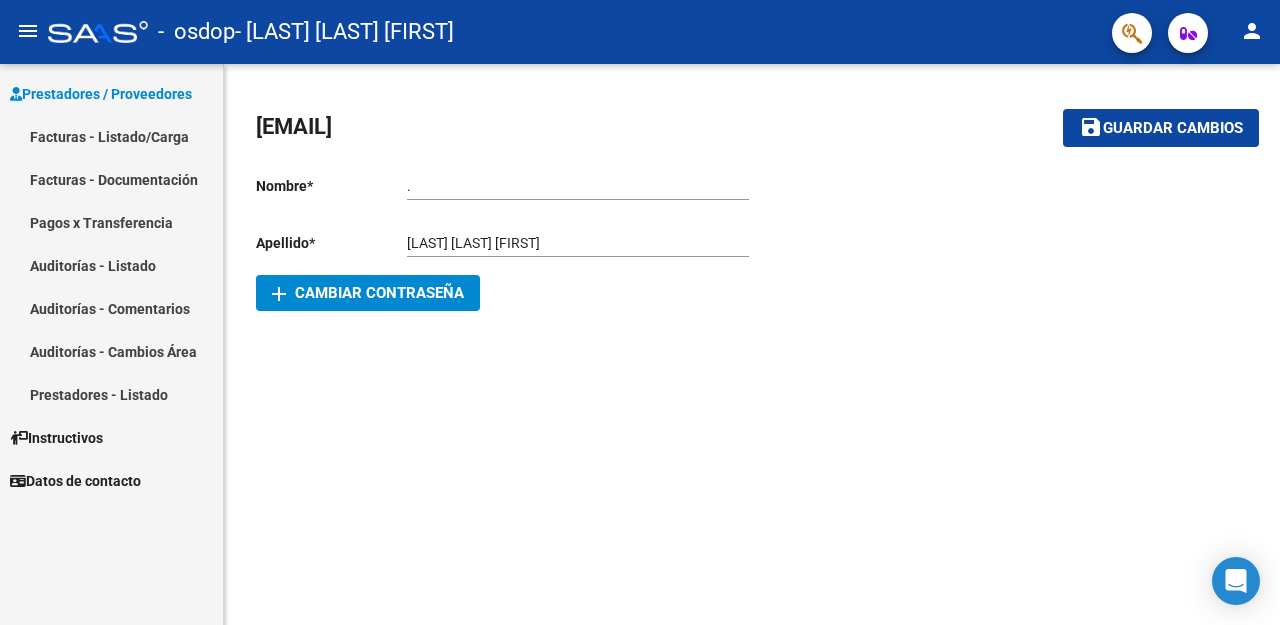 click on "Facturas - Listado/Carga" at bounding box center [111, 136] 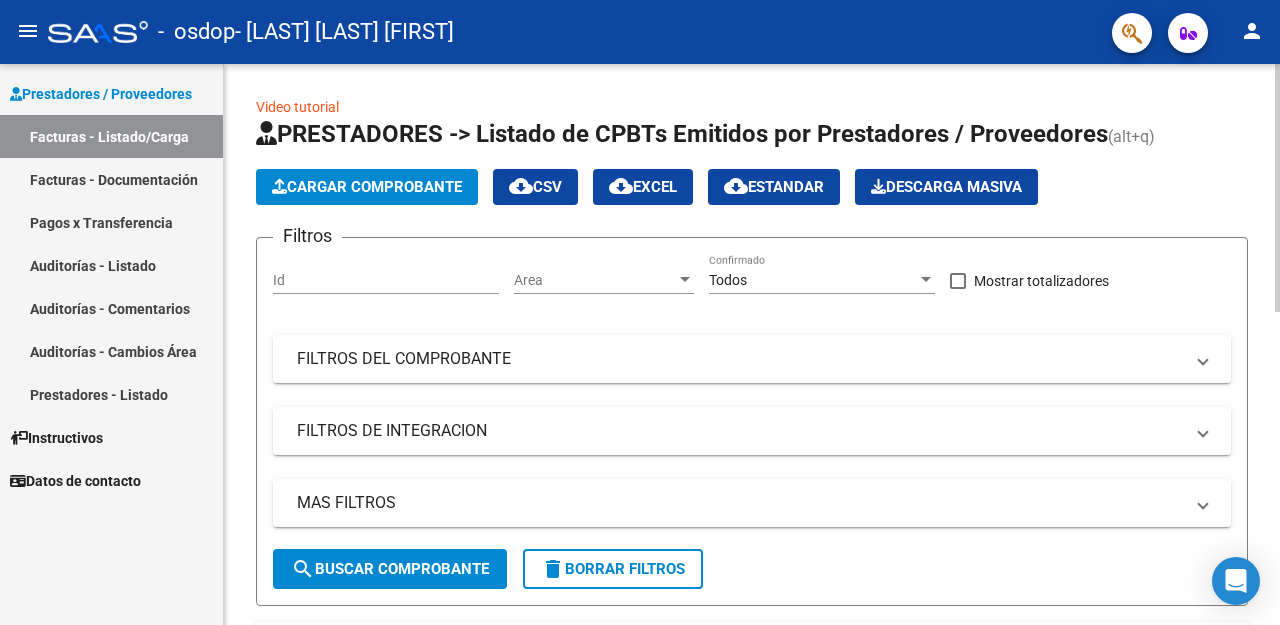 click on "Cargar Comprobante" 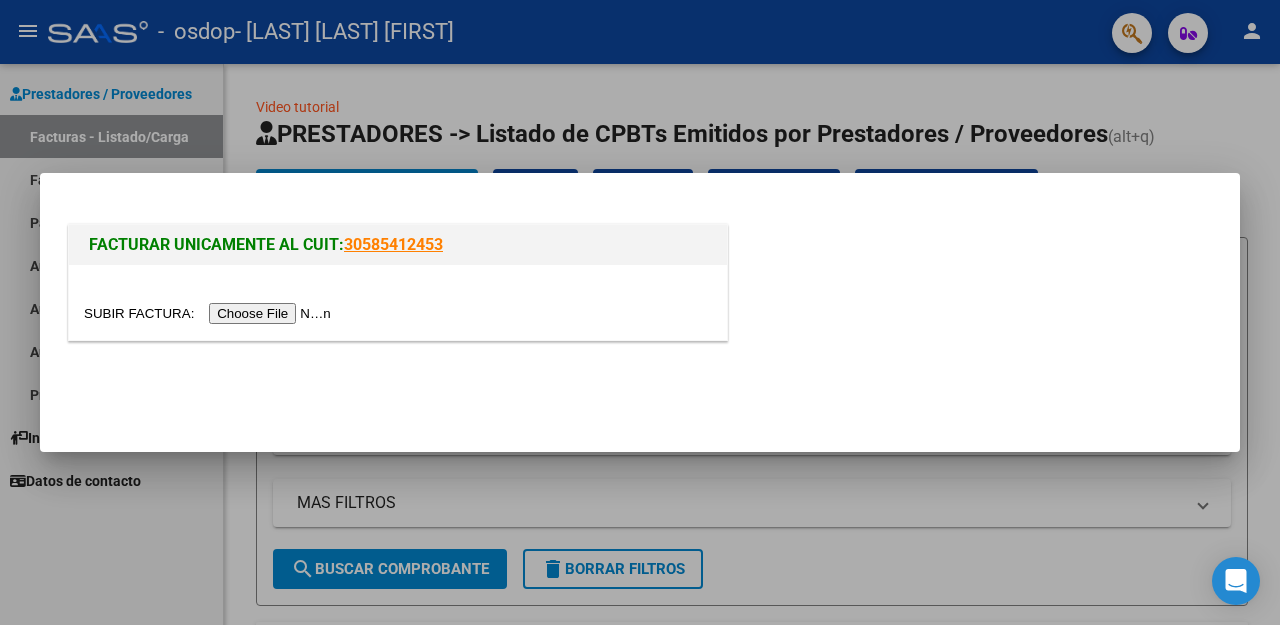 click at bounding box center (210, 313) 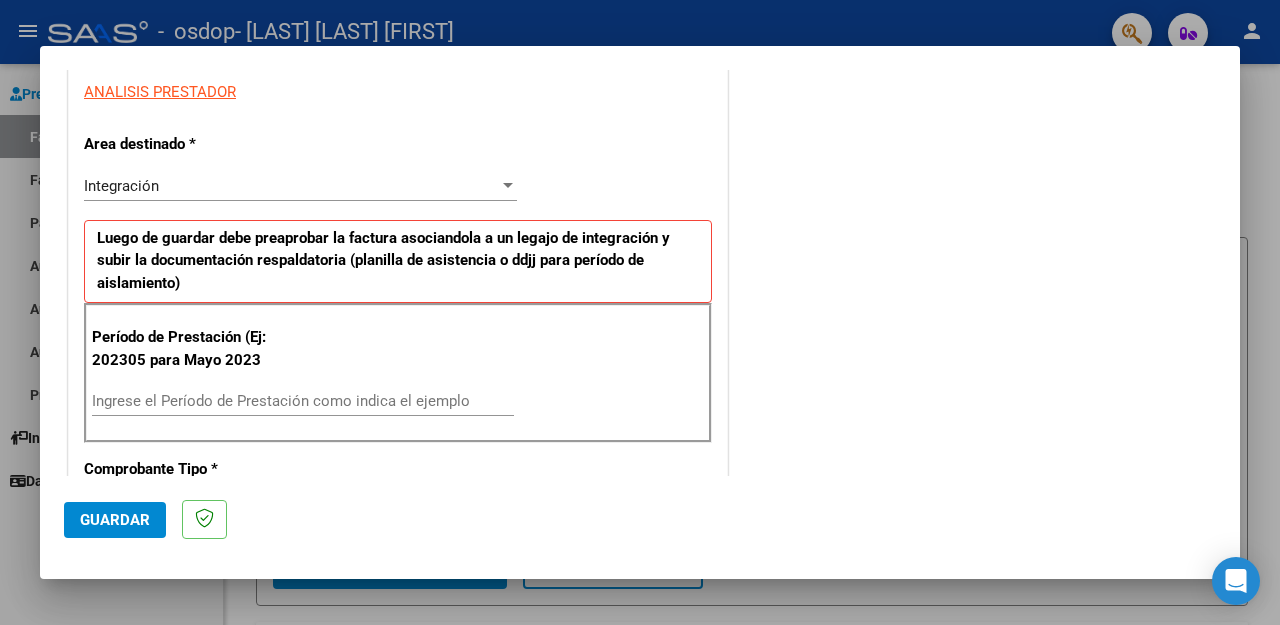 scroll, scrollTop: 380, scrollLeft: 0, axis: vertical 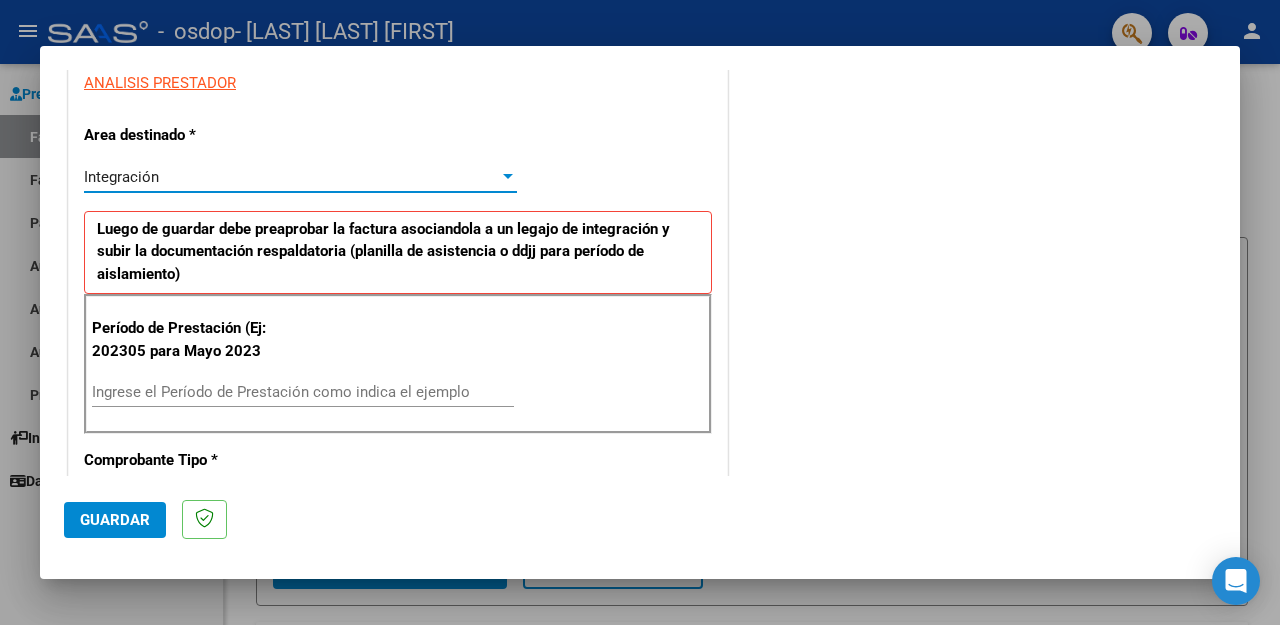 click on "Integración" at bounding box center (291, 177) 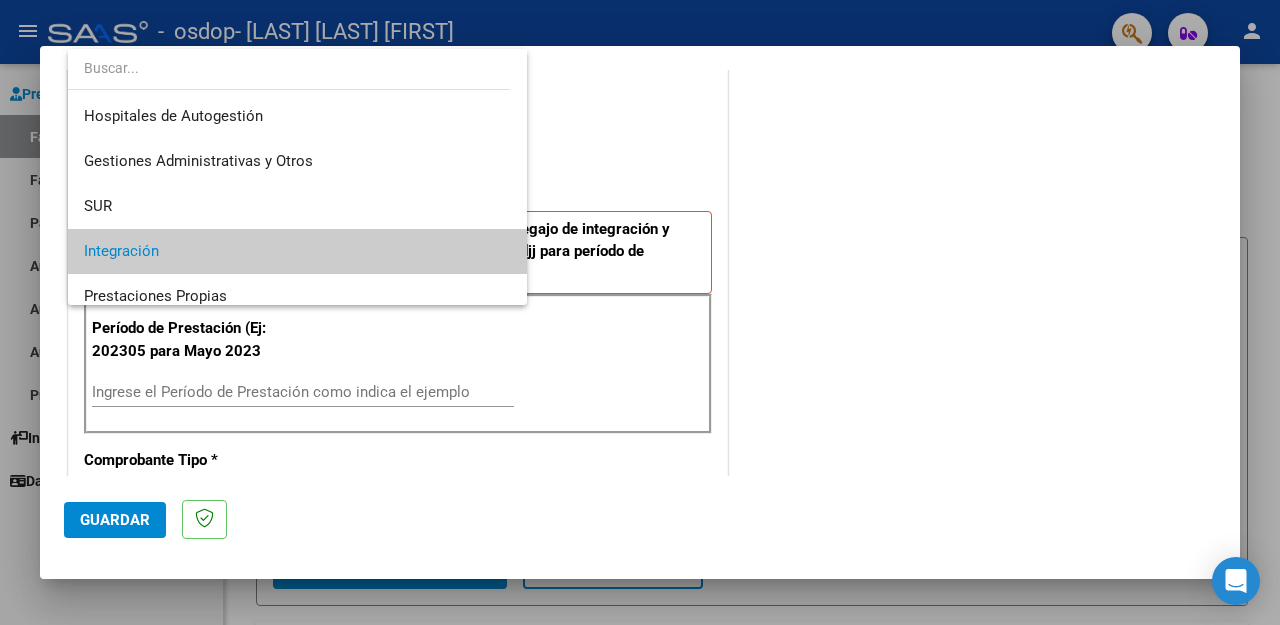 scroll, scrollTop: 74, scrollLeft: 0, axis: vertical 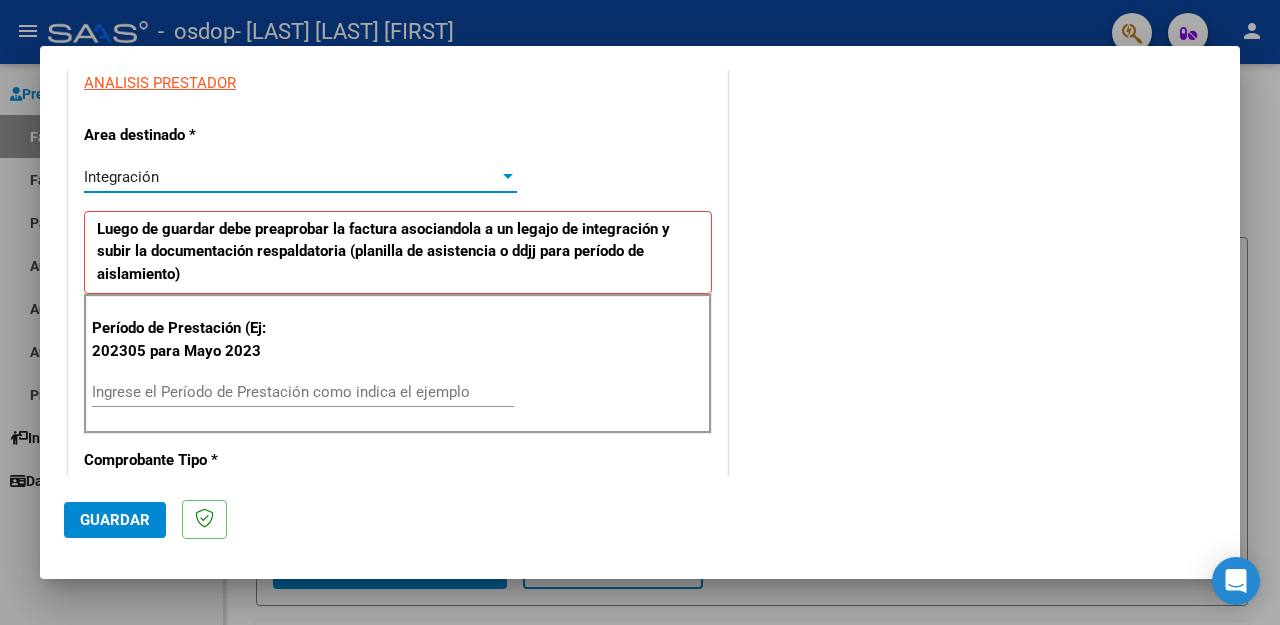 click on "Integración" at bounding box center (291, 177) 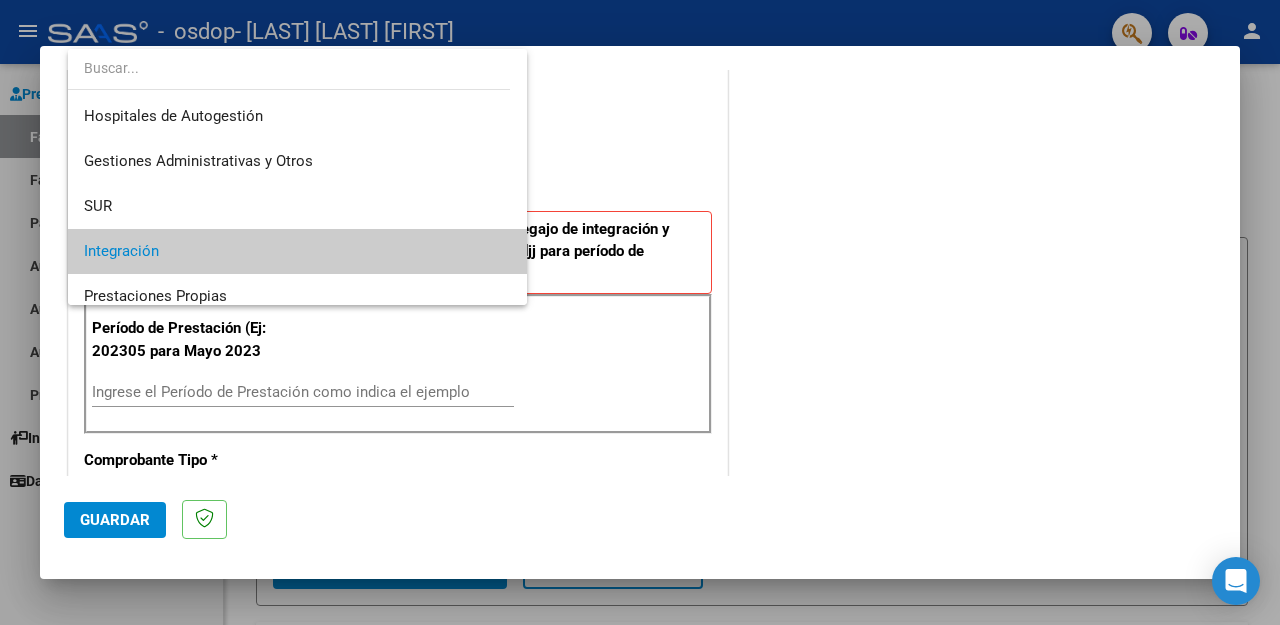 scroll, scrollTop: 74, scrollLeft: 0, axis: vertical 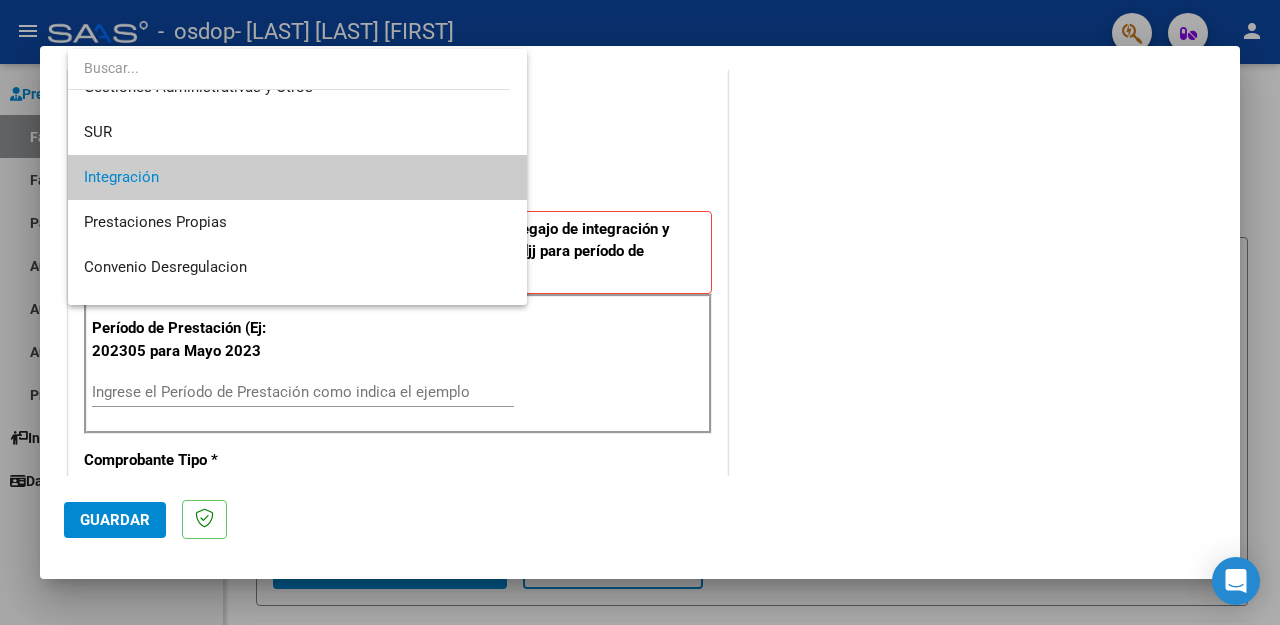 click at bounding box center [640, 312] 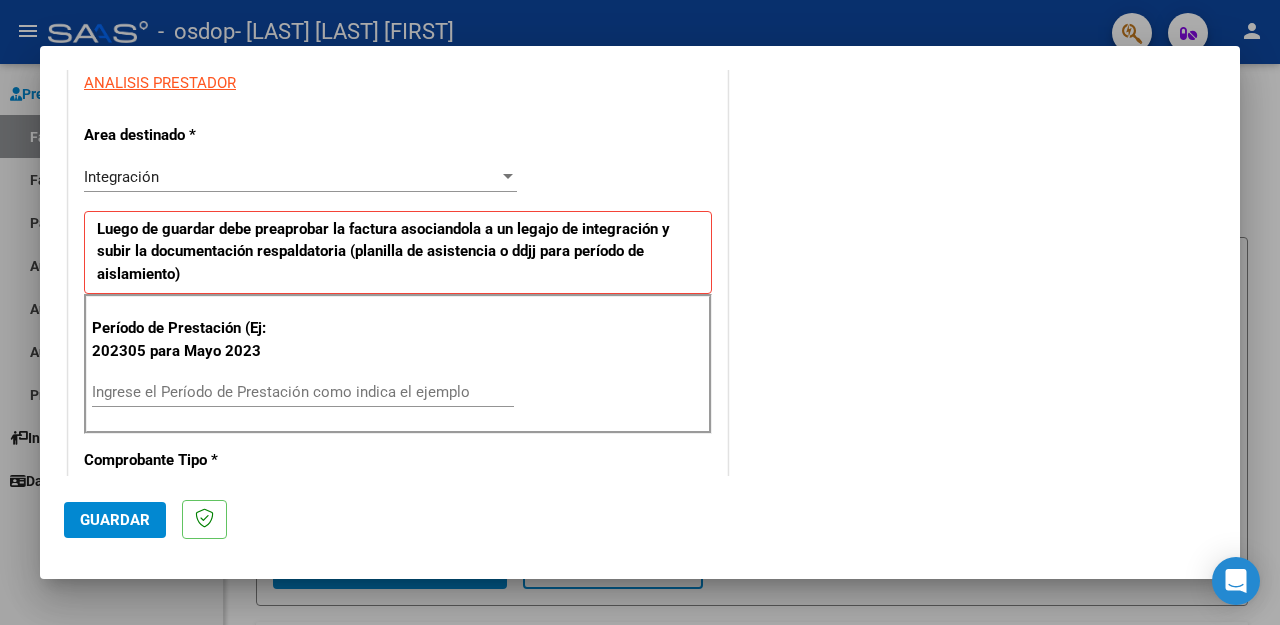 click on "Integración" at bounding box center [291, 177] 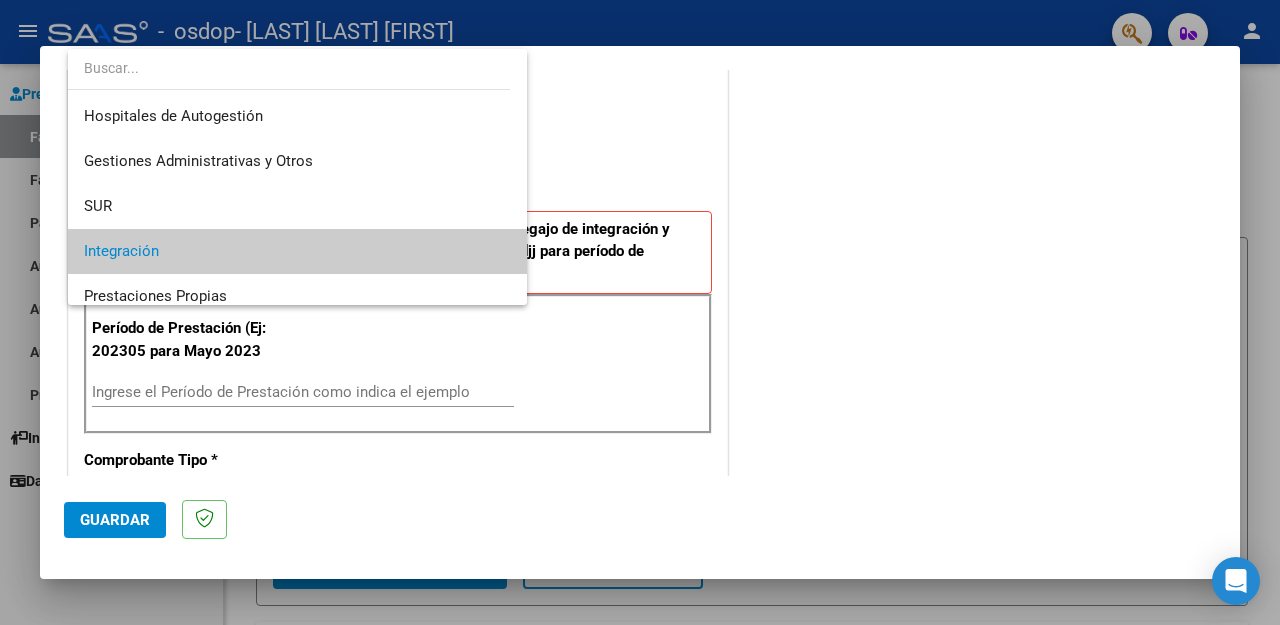scroll, scrollTop: 74, scrollLeft: 0, axis: vertical 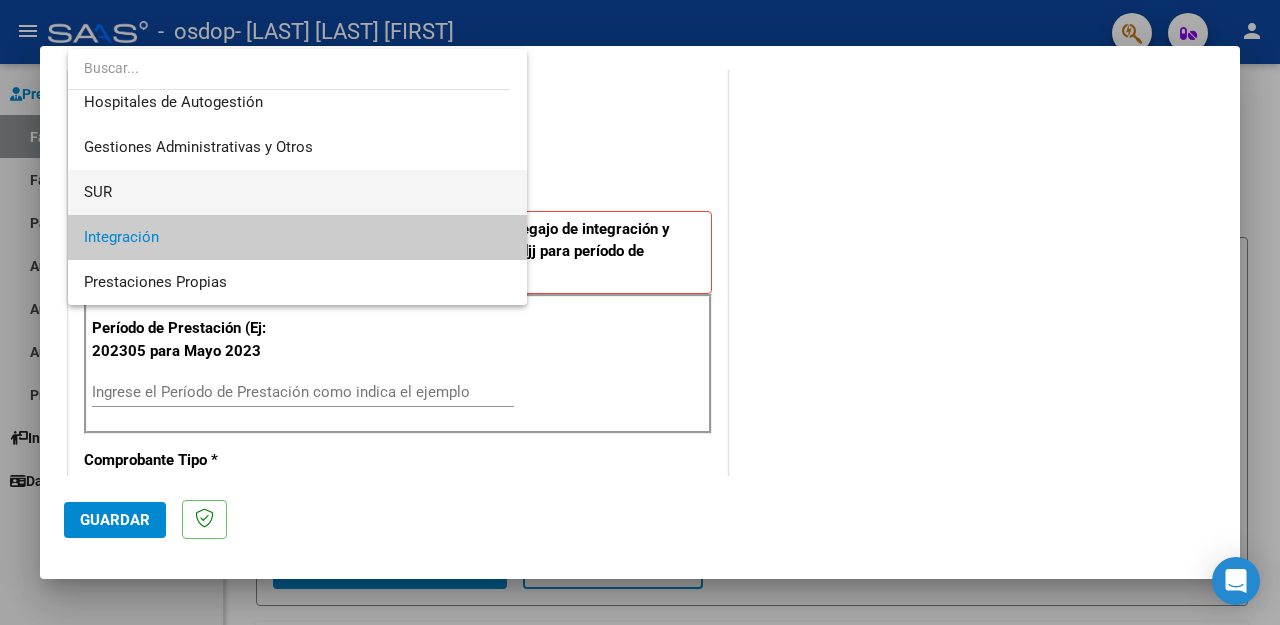 click on "SUR" at bounding box center (297, 192) 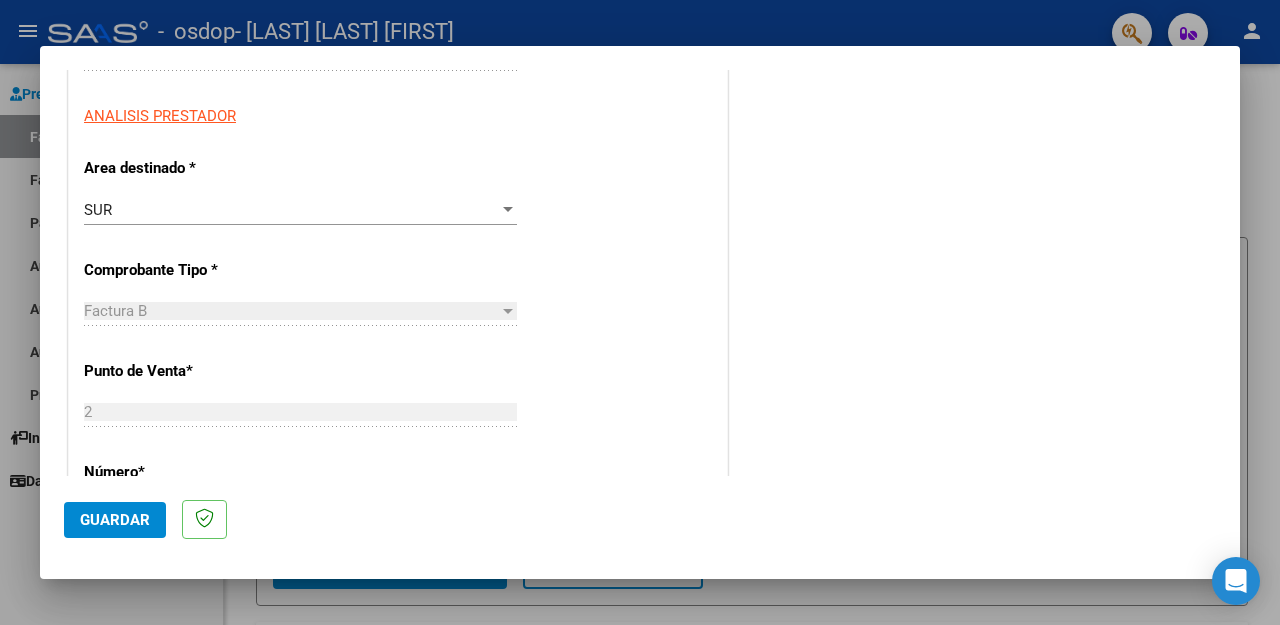 scroll, scrollTop: 351, scrollLeft: 0, axis: vertical 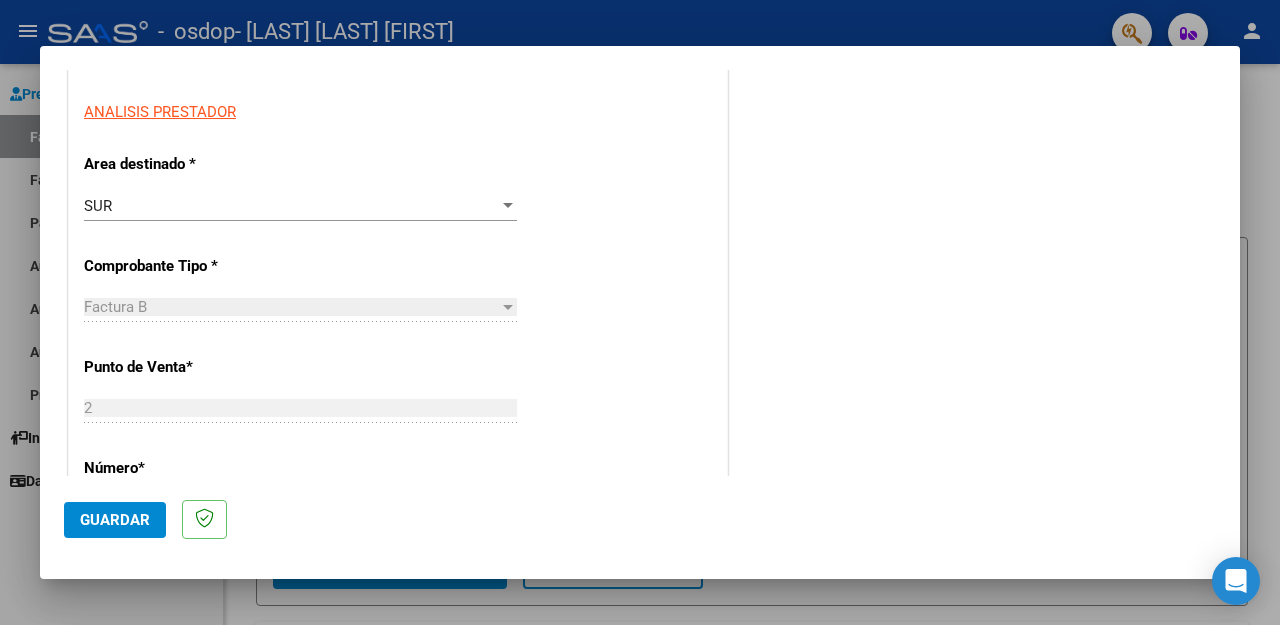 click on "SUR" at bounding box center [291, 206] 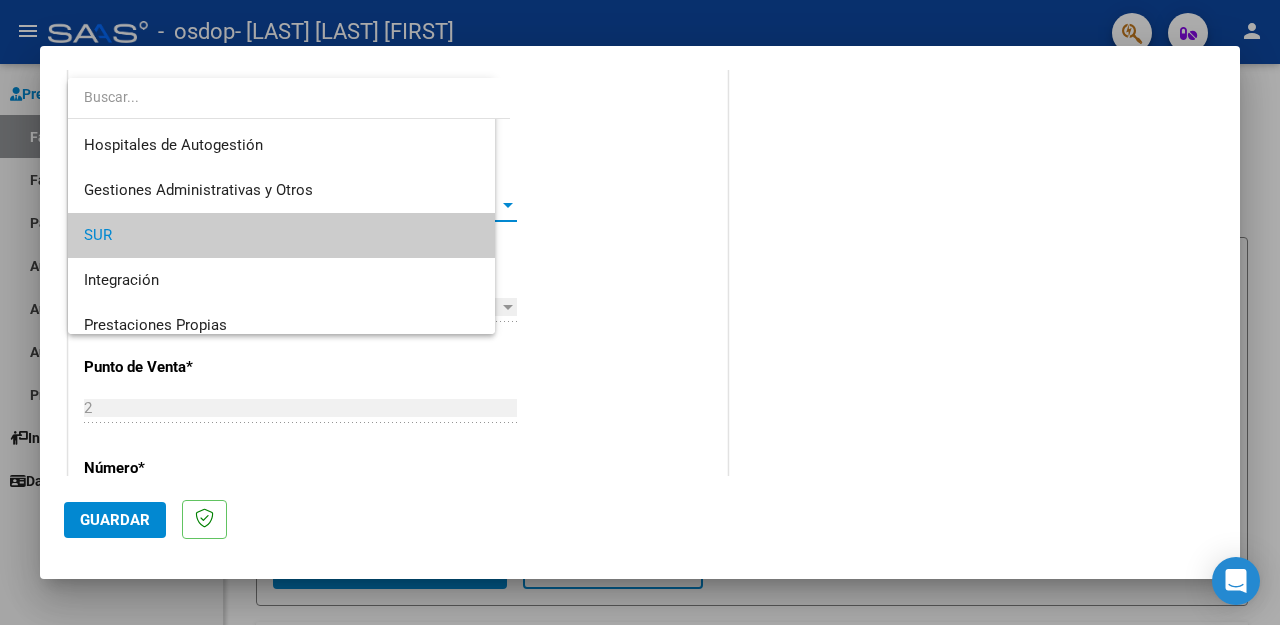 scroll, scrollTop: 29, scrollLeft: 0, axis: vertical 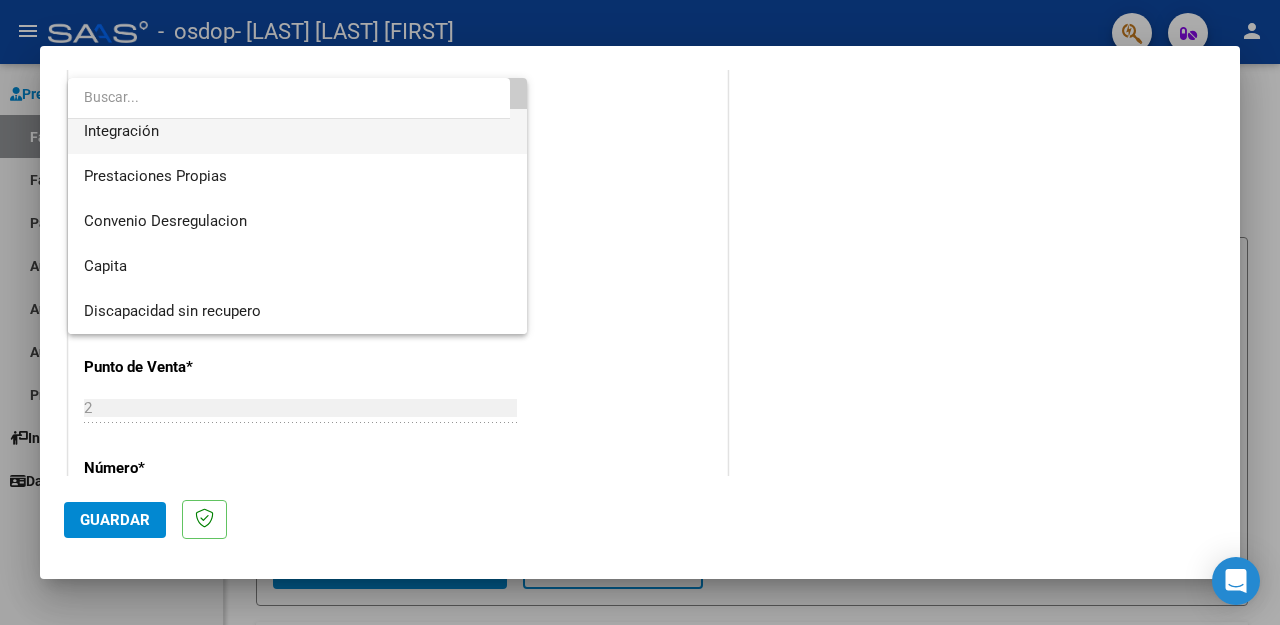 click on "Integración" at bounding box center [297, 131] 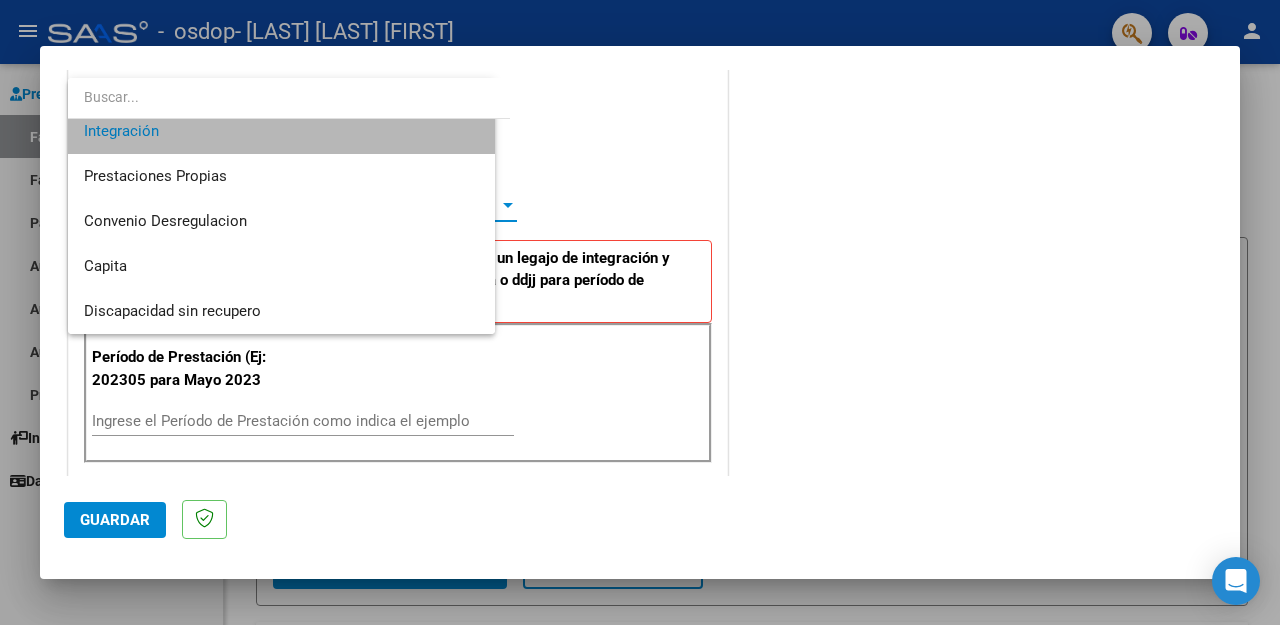scroll, scrollTop: 135, scrollLeft: 0, axis: vertical 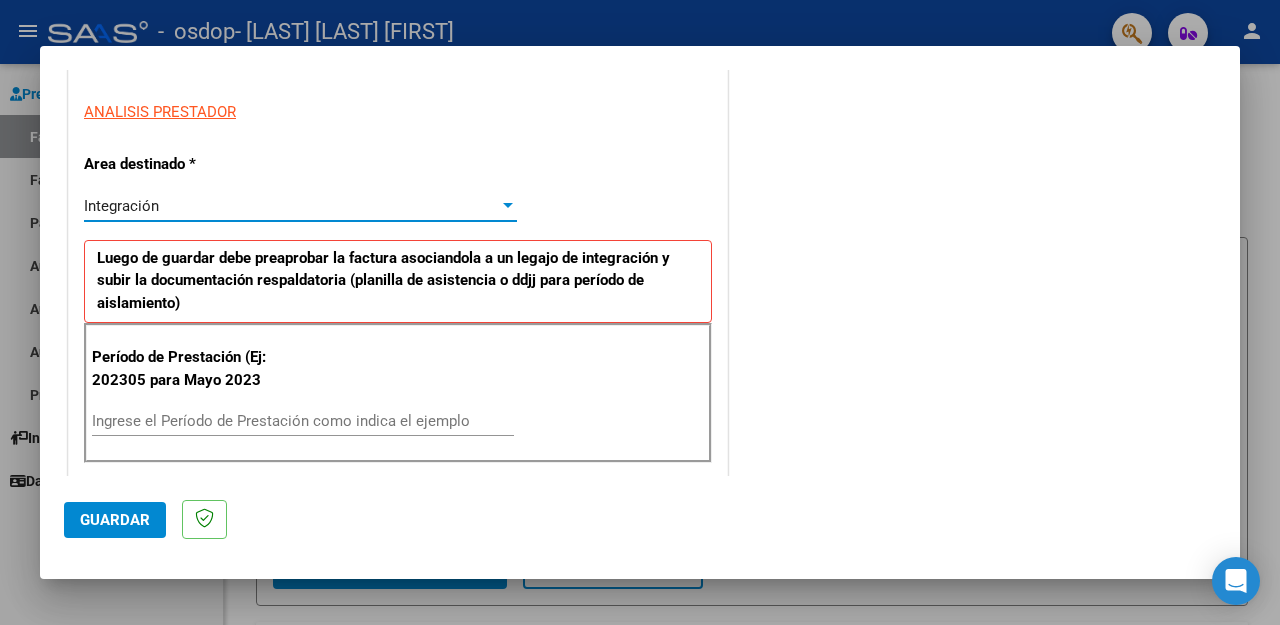 click on "Ingrese el Período de Prestación como indica el ejemplo" at bounding box center [303, 421] 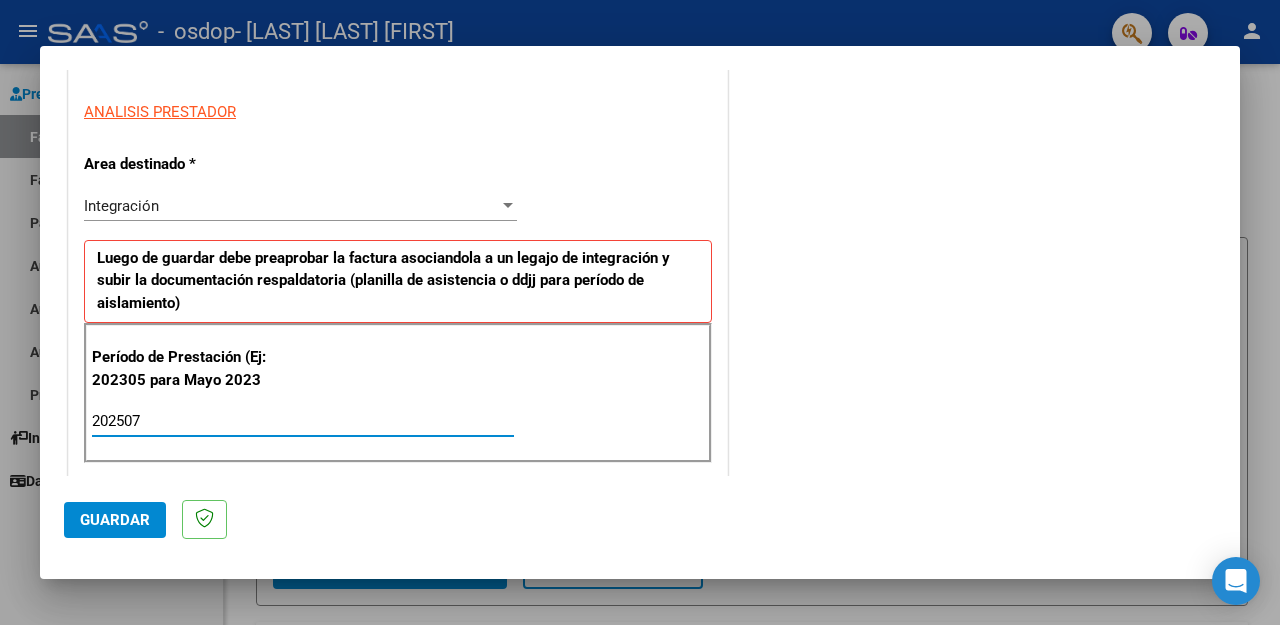 type on "202507" 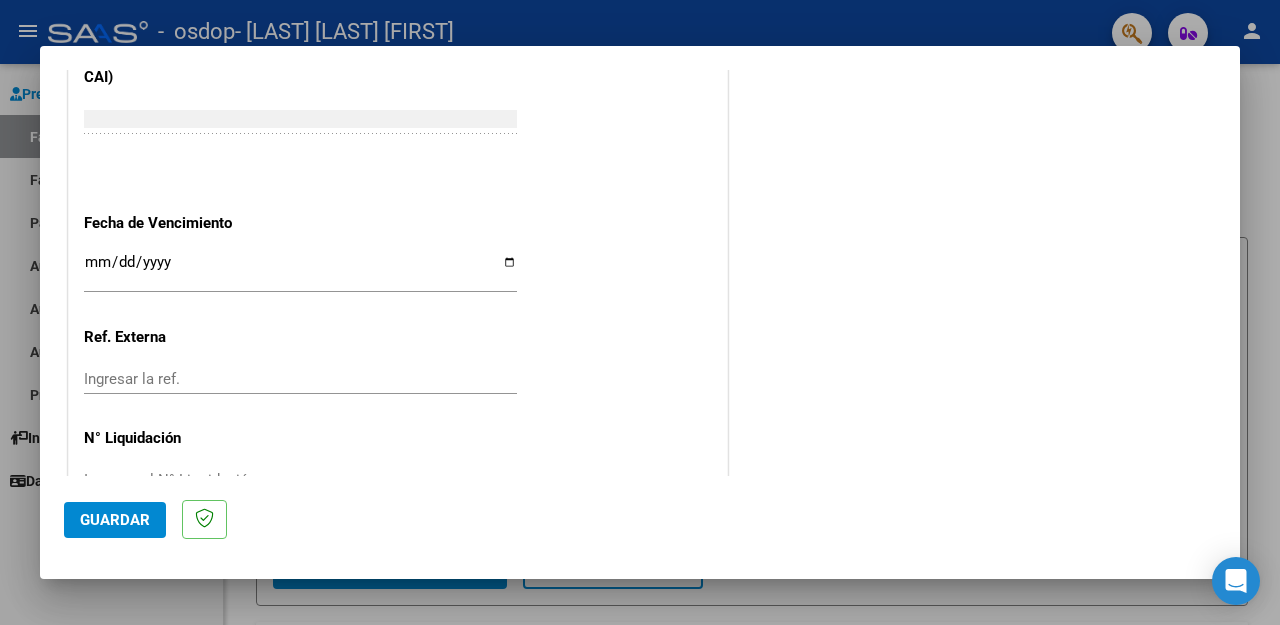 scroll, scrollTop: 1337, scrollLeft: 0, axis: vertical 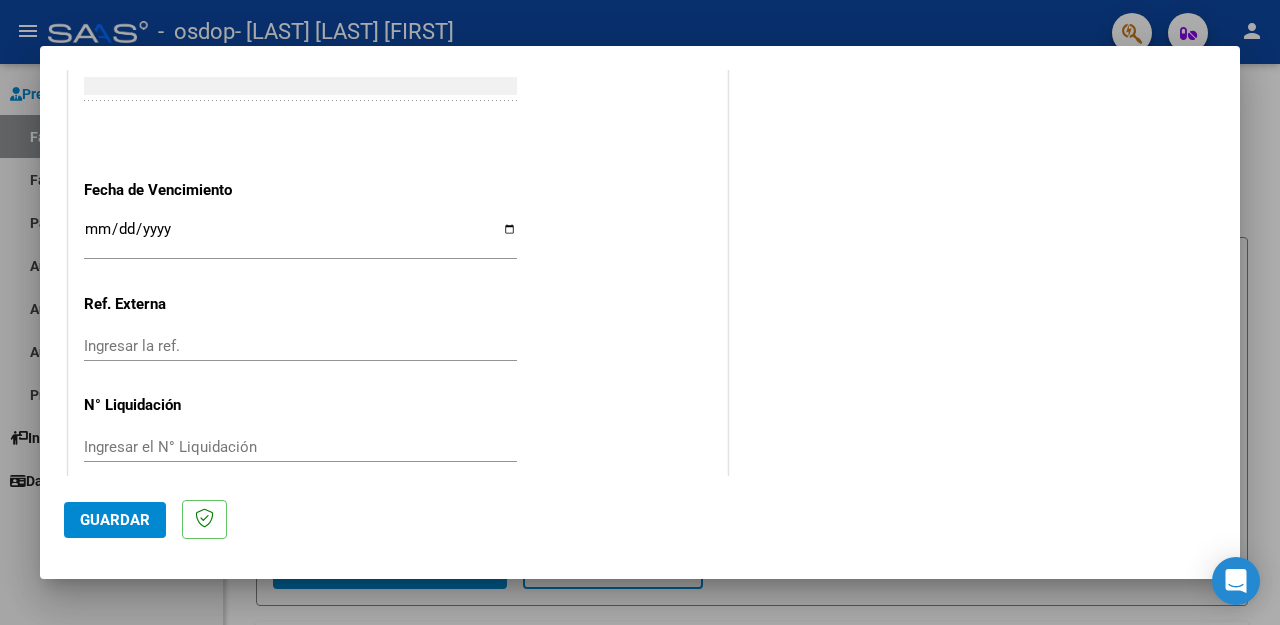 click on "Guardar" 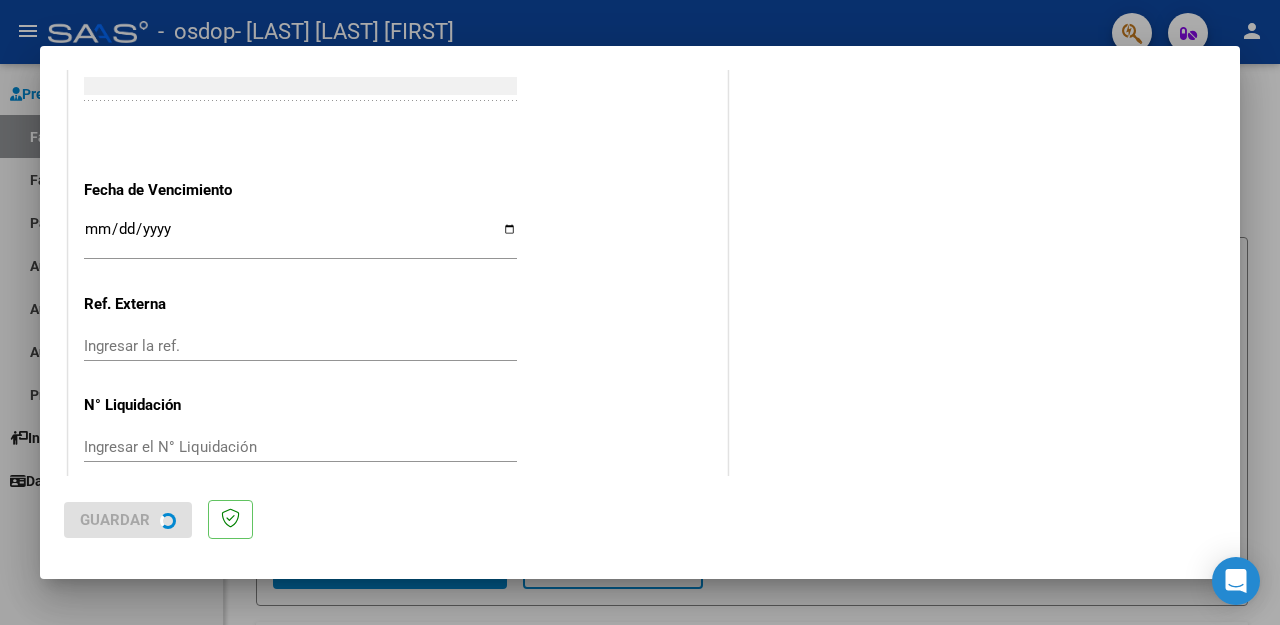 scroll, scrollTop: 0, scrollLeft: 0, axis: both 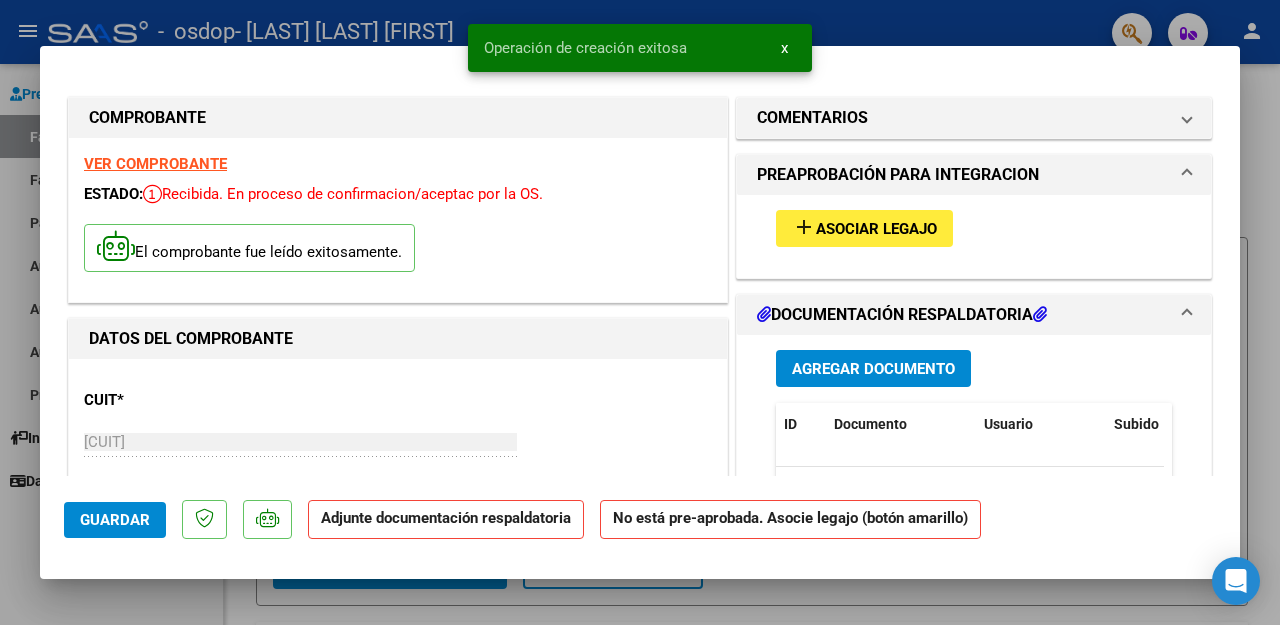 click on "Asociar Legajo" at bounding box center (876, 229) 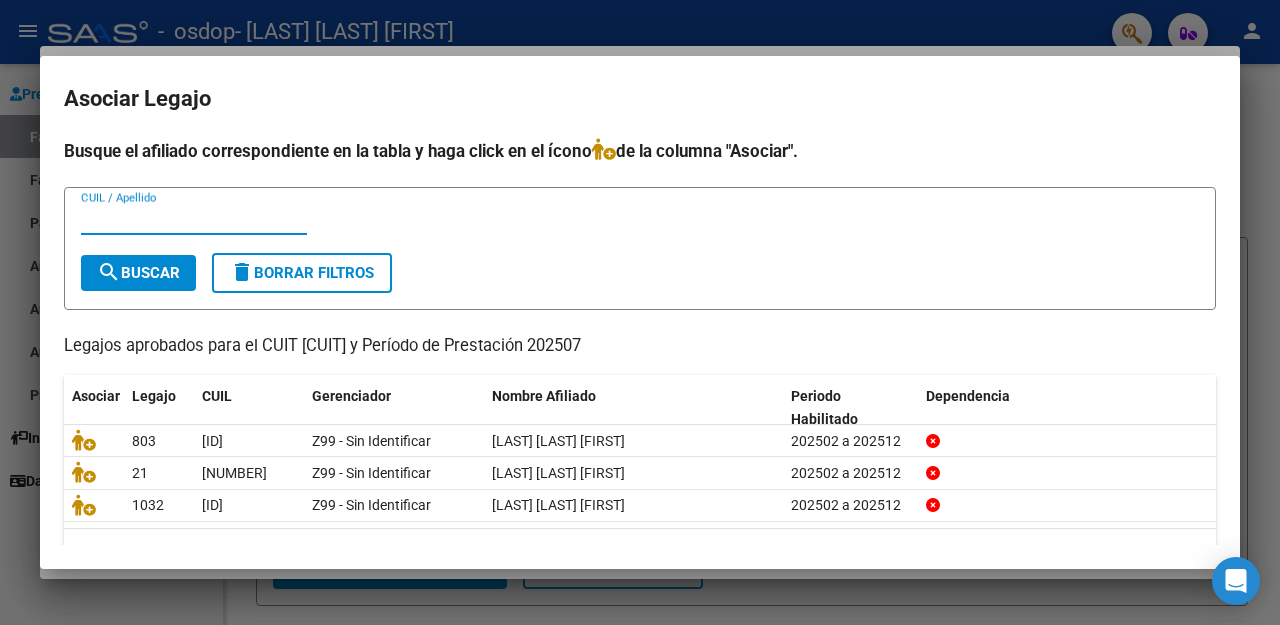 click at bounding box center [640, 312] 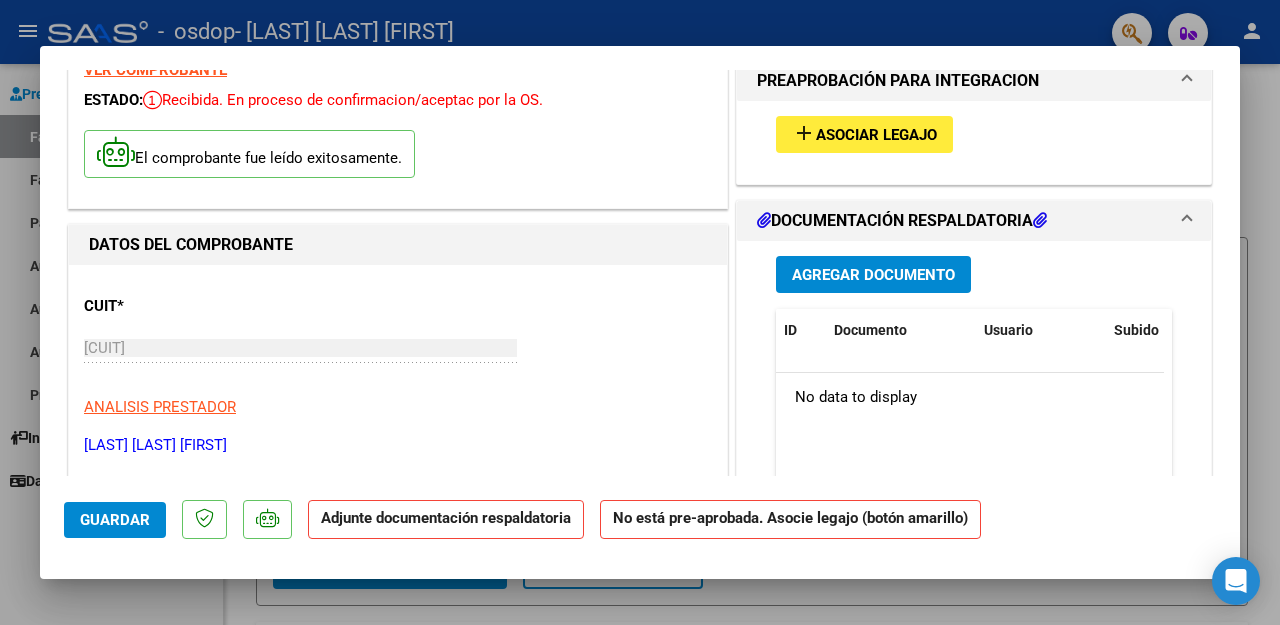 scroll, scrollTop: 0, scrollLeft: 0, axis: both 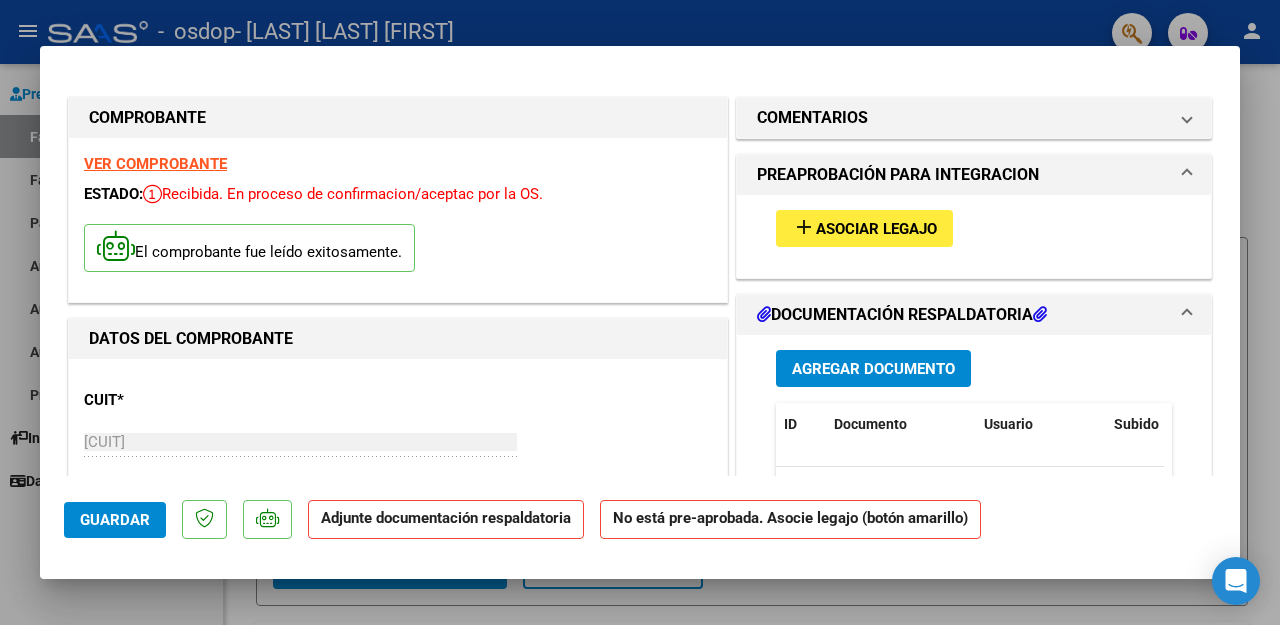 click on "Asociar Legajo" at bounding box center (876, 229) 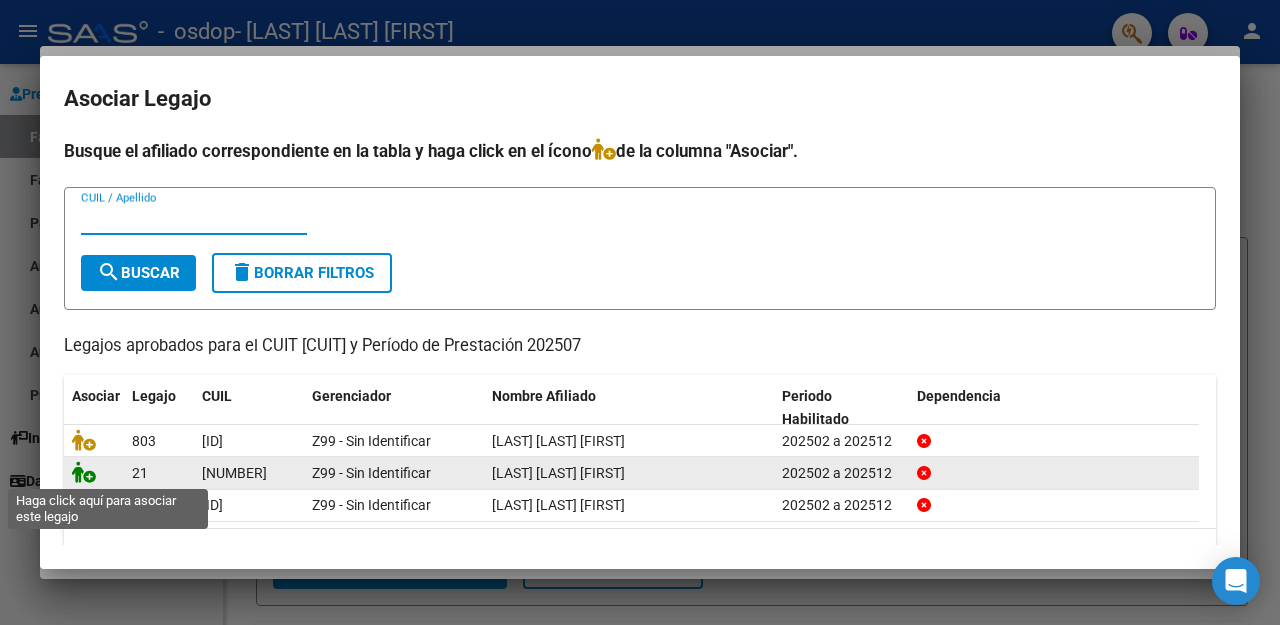 click 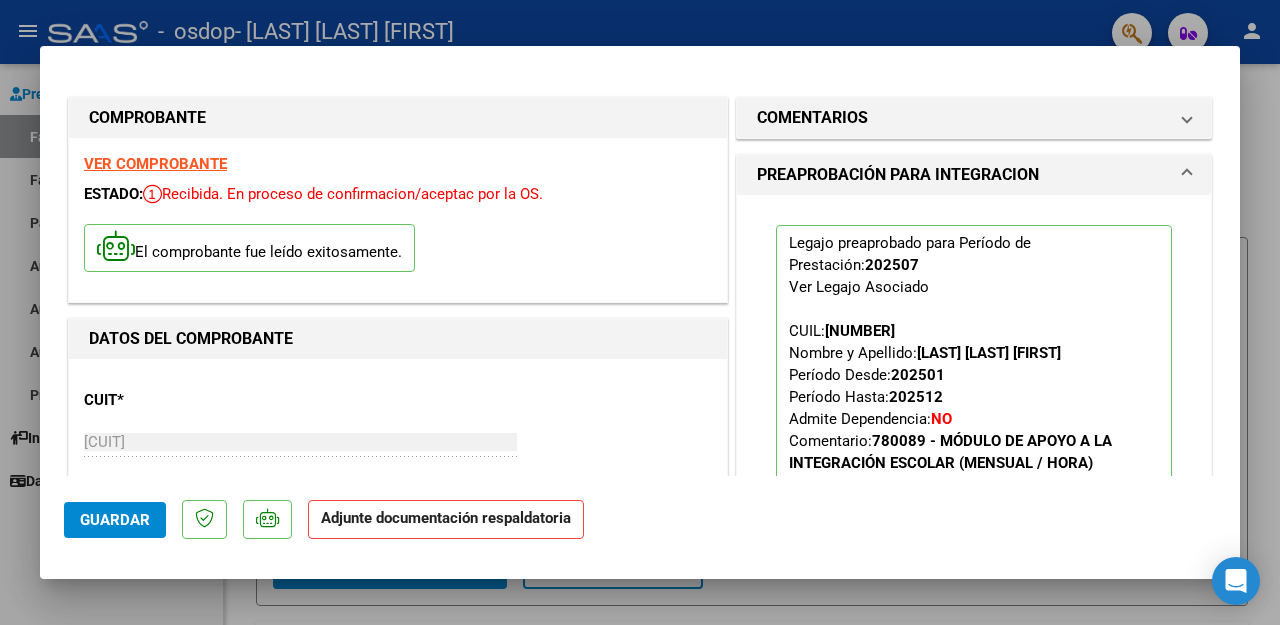 click on "PREAPROBACIÓN PARA INTEGRACION" at bounding box center [970, 175] 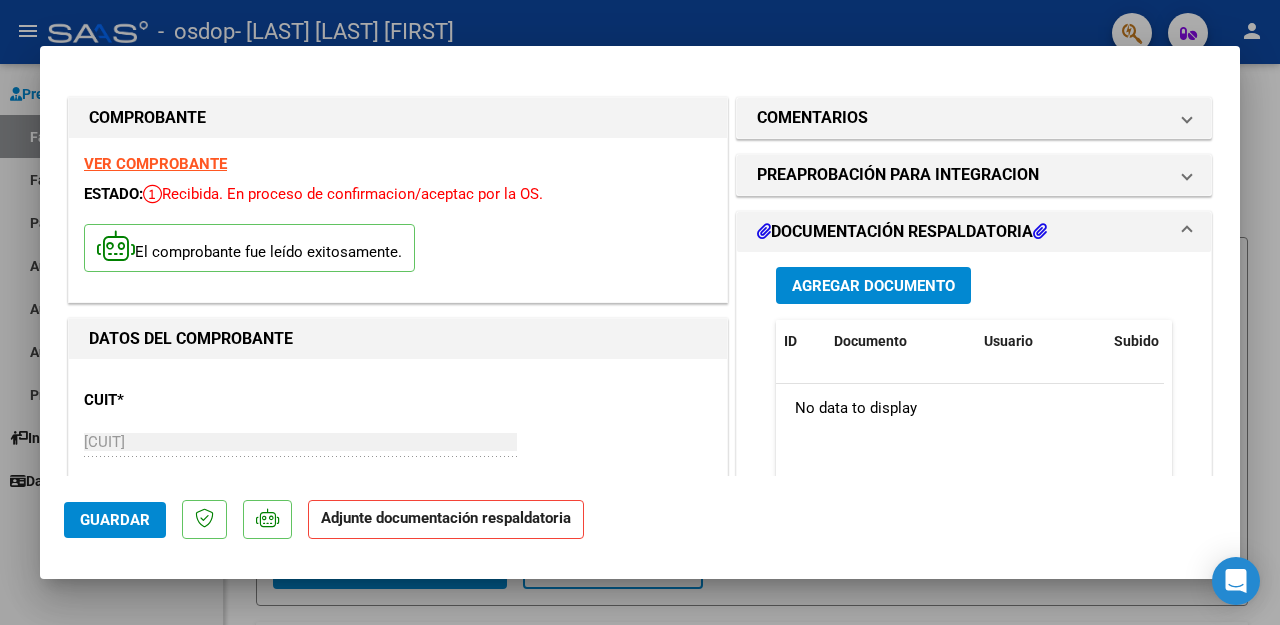 click on "Agregar Documento" at bounding box center [873, 285] 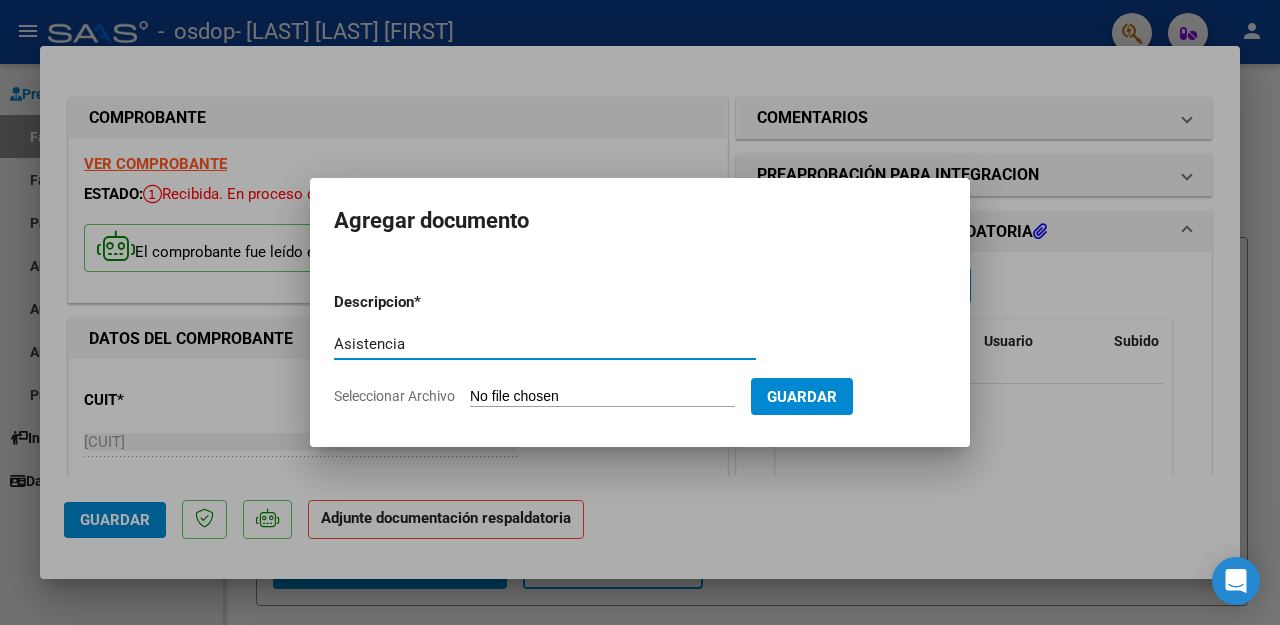 type on "Asistencia" 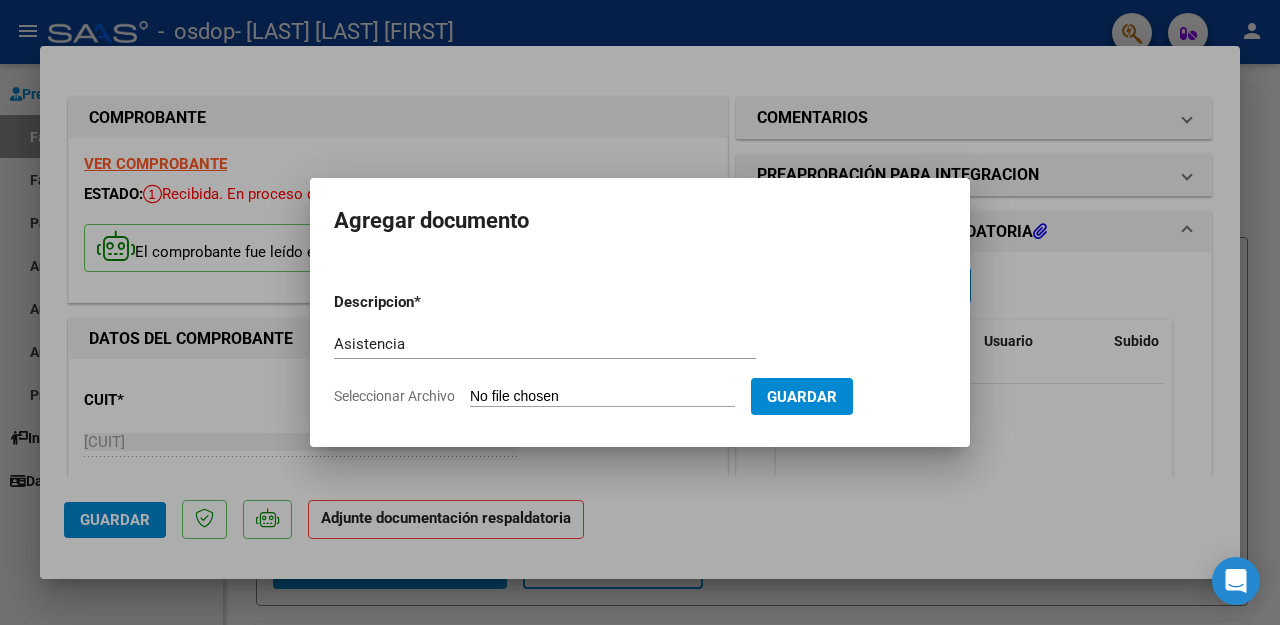 type on "C:\fakepath\[FIRST] [LAST].jpeg" 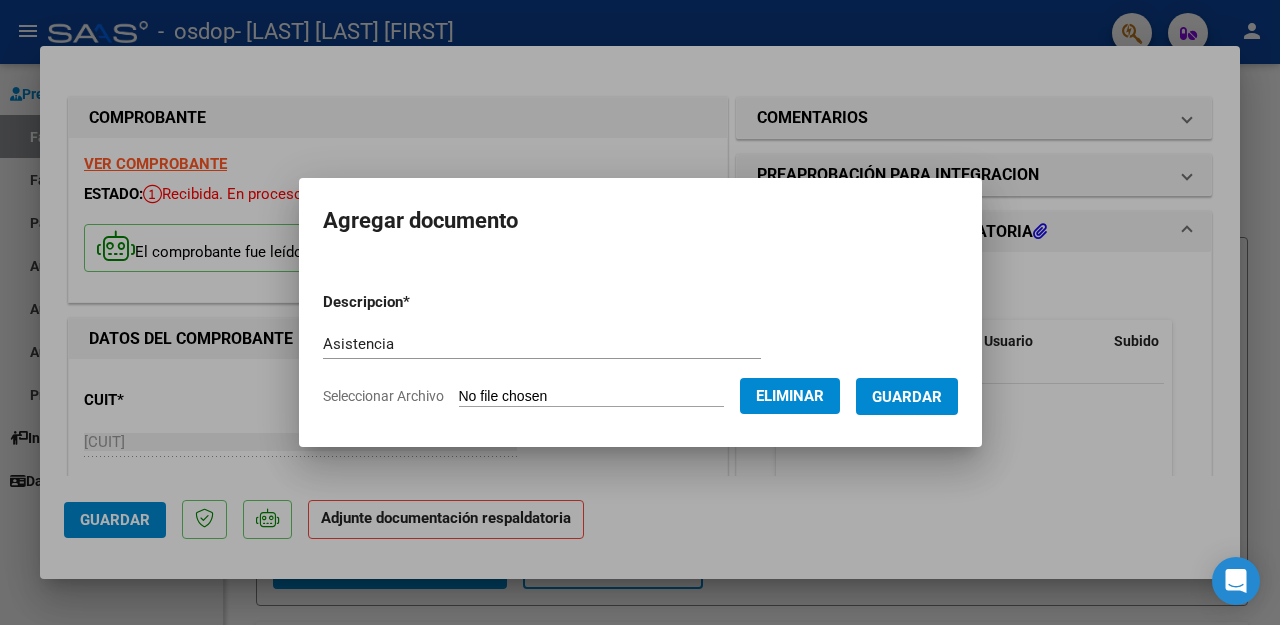 click on "Guardar" at bounding box center [907, 397] 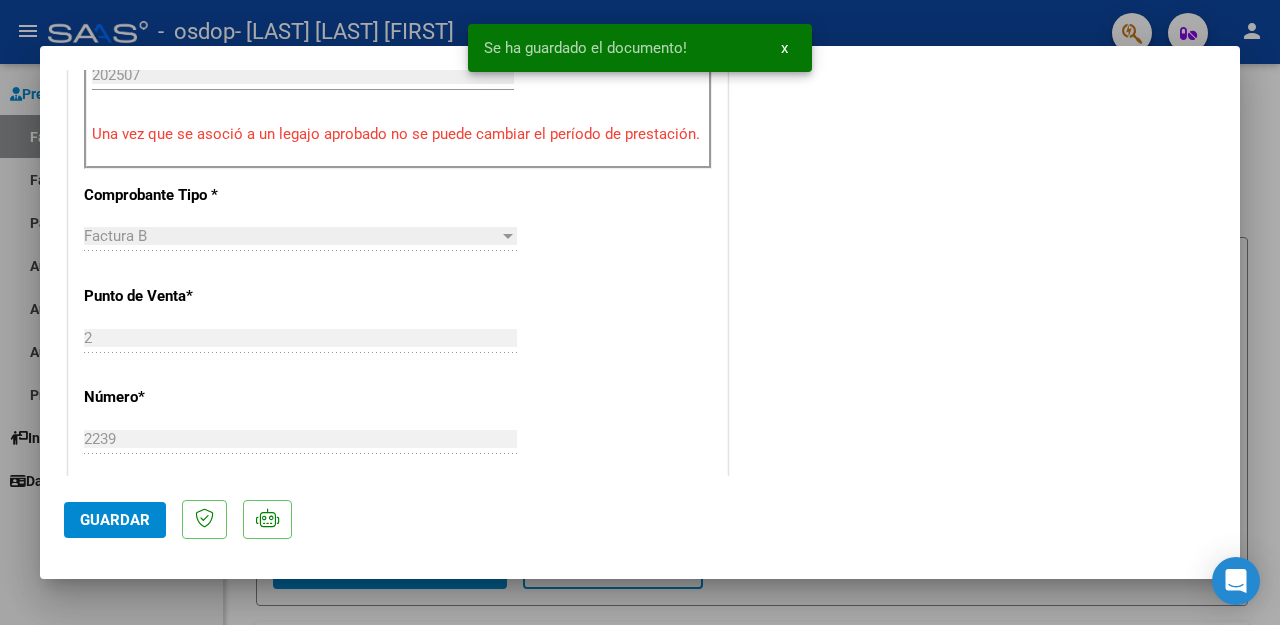 scroll, scrollTop: 791, scrollLeft: 0, axis: vertical 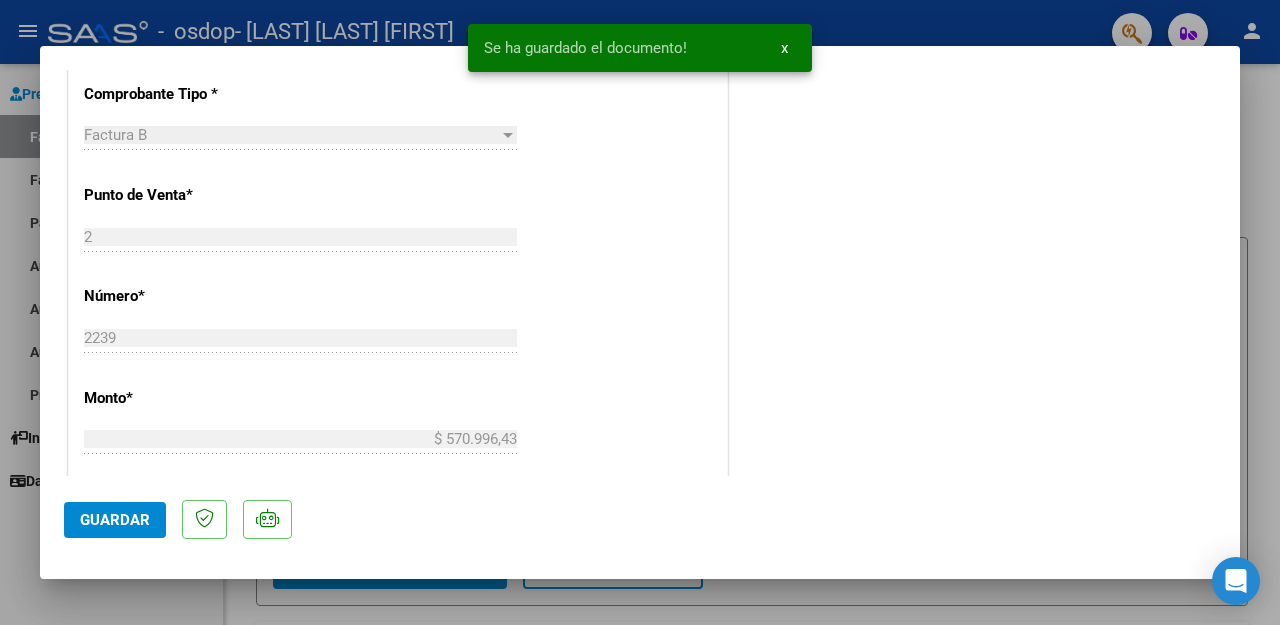 click on "Guardar" 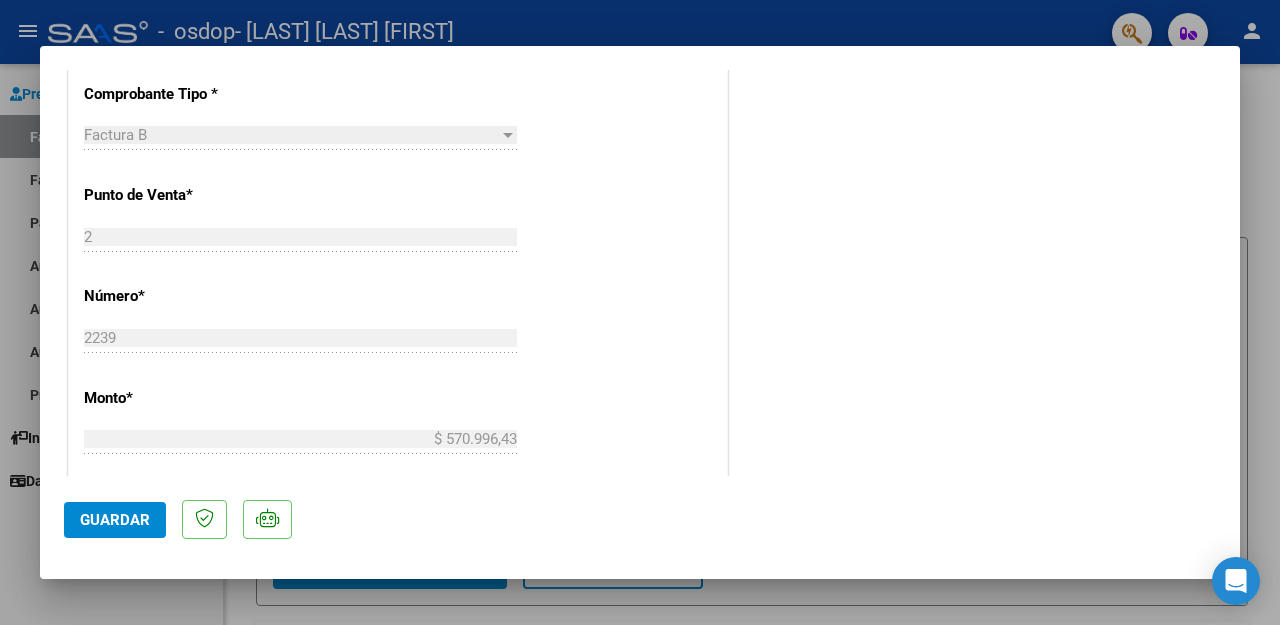 click at bounding box center (640, 312) 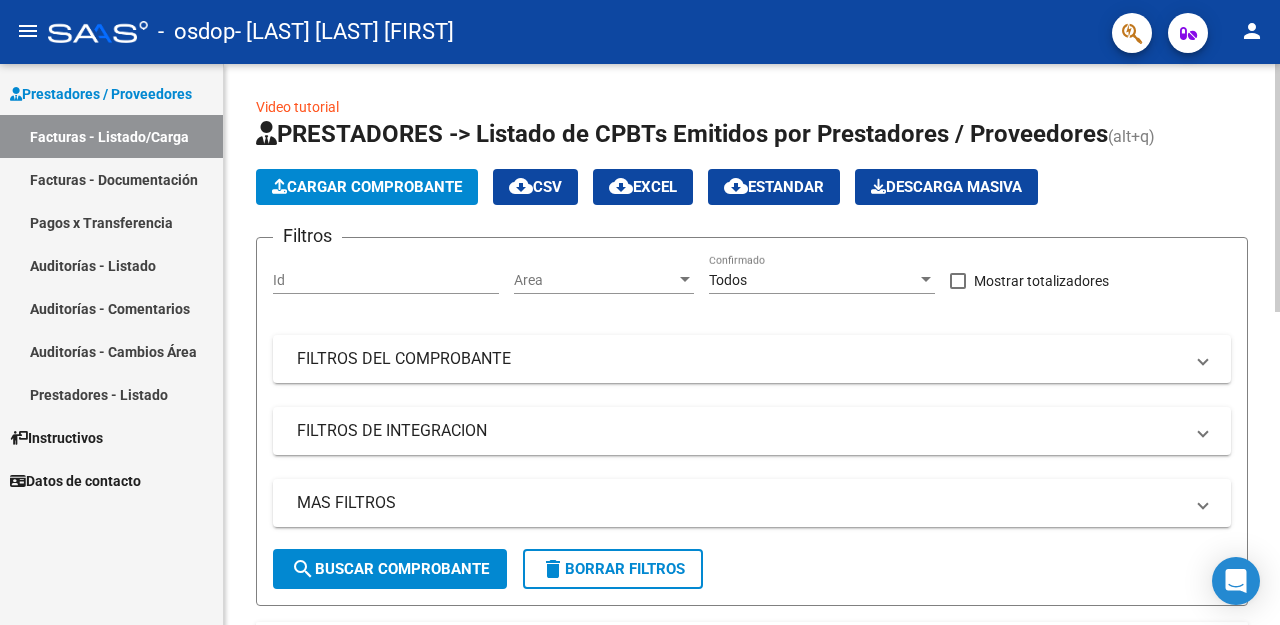 click on "Cargar Comprobante" 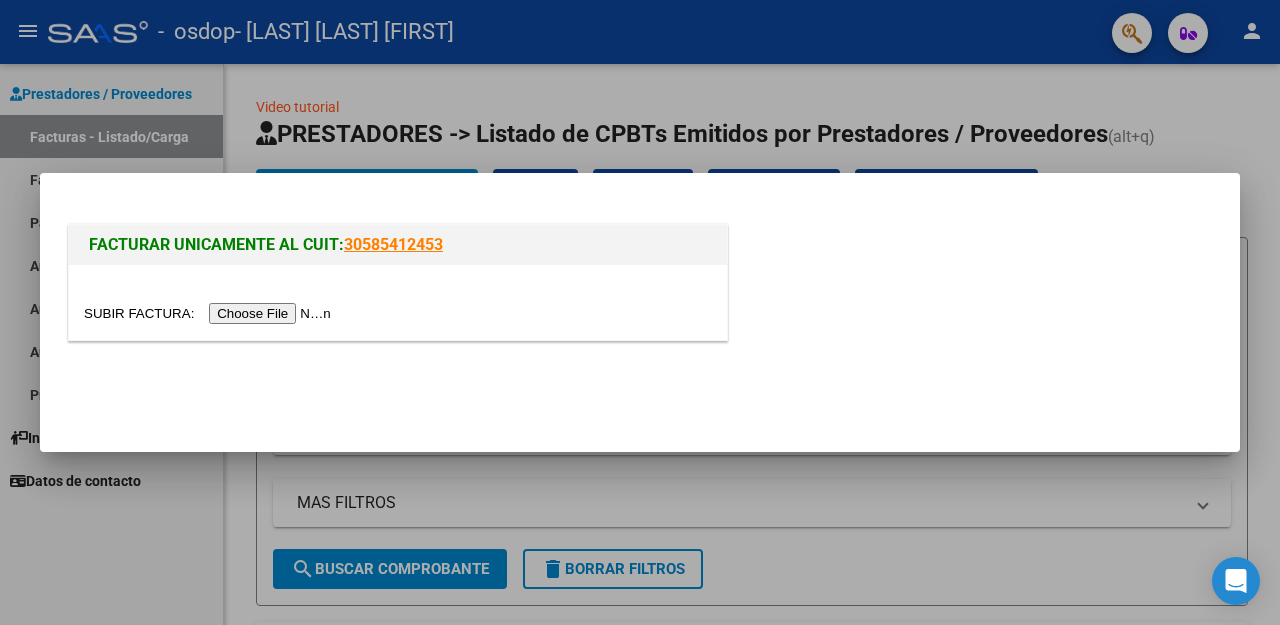 click at bounding box center [210, 313] 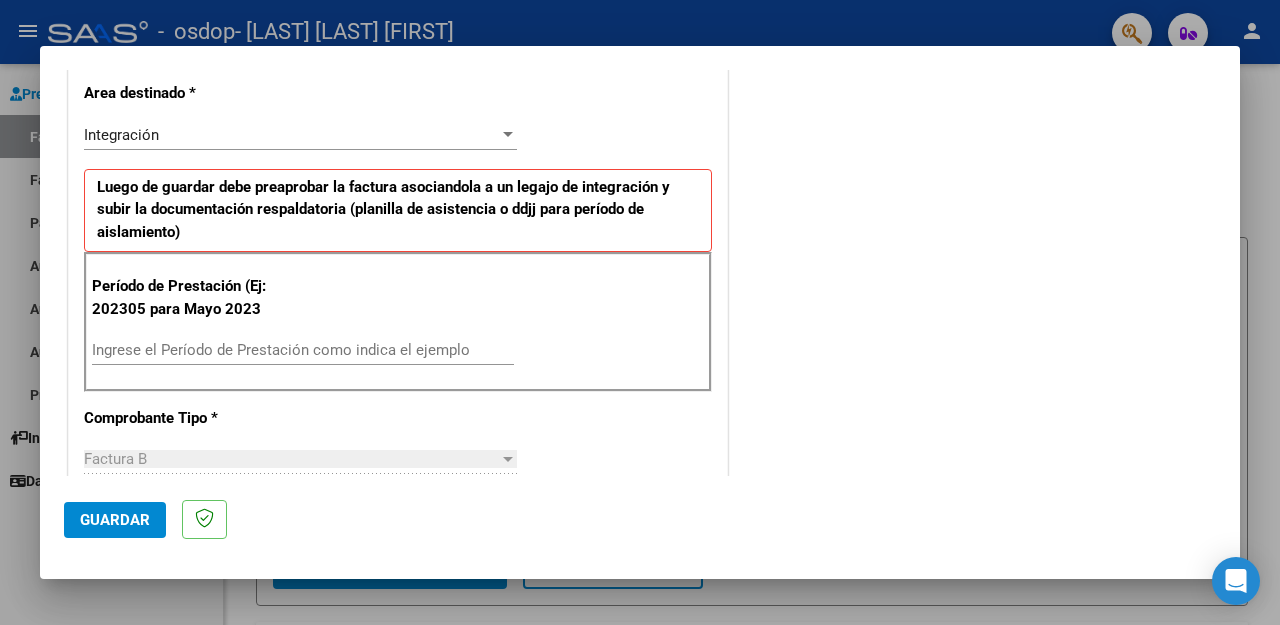 scroll, scrollTop: 375, scrollLeft: 0, axis: vertical 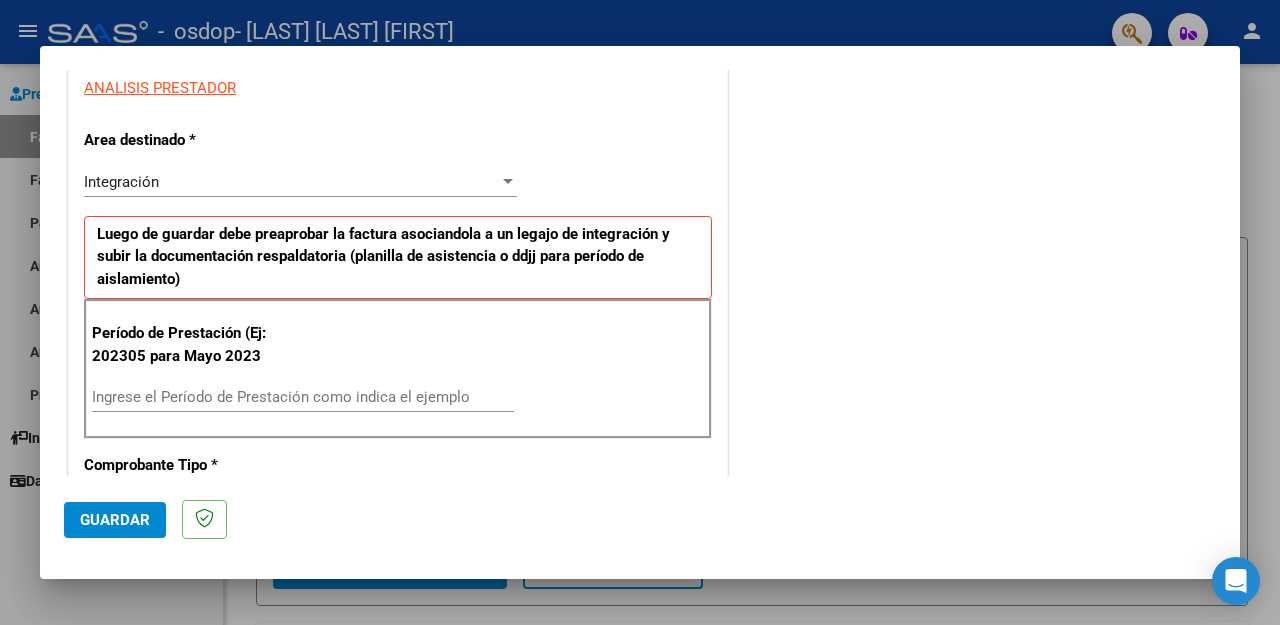 click on "Ingrese el Período de Prestación como indica el ejemplo" at bounding box center (303, 397) 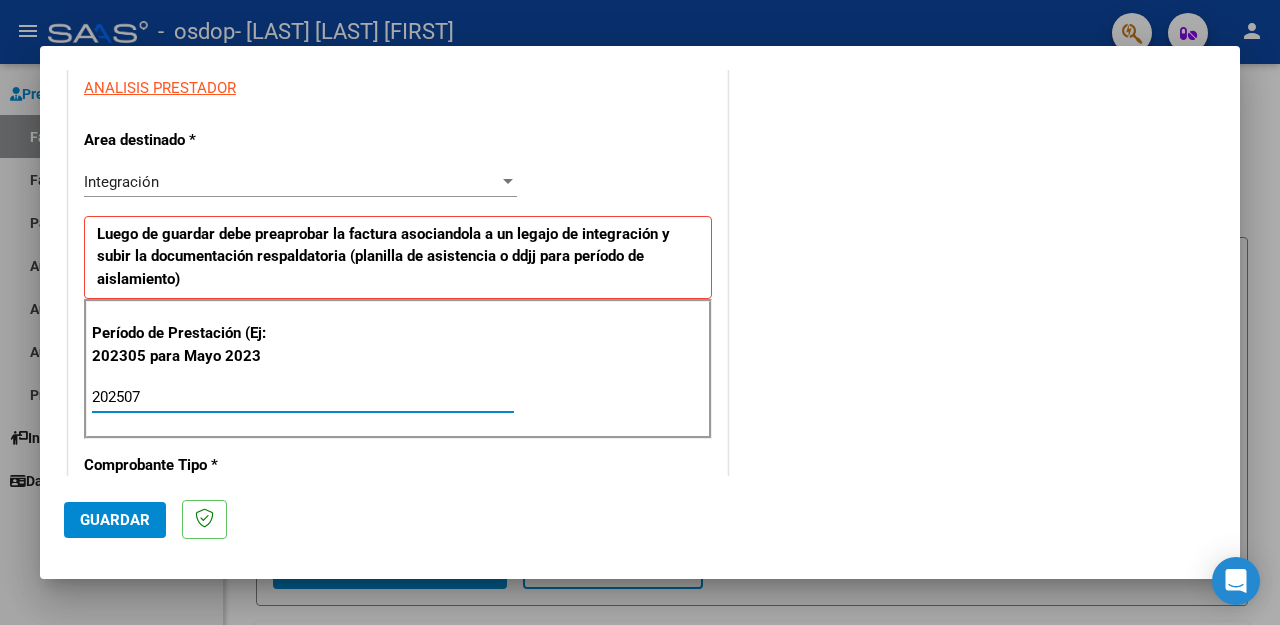 type on "202507" 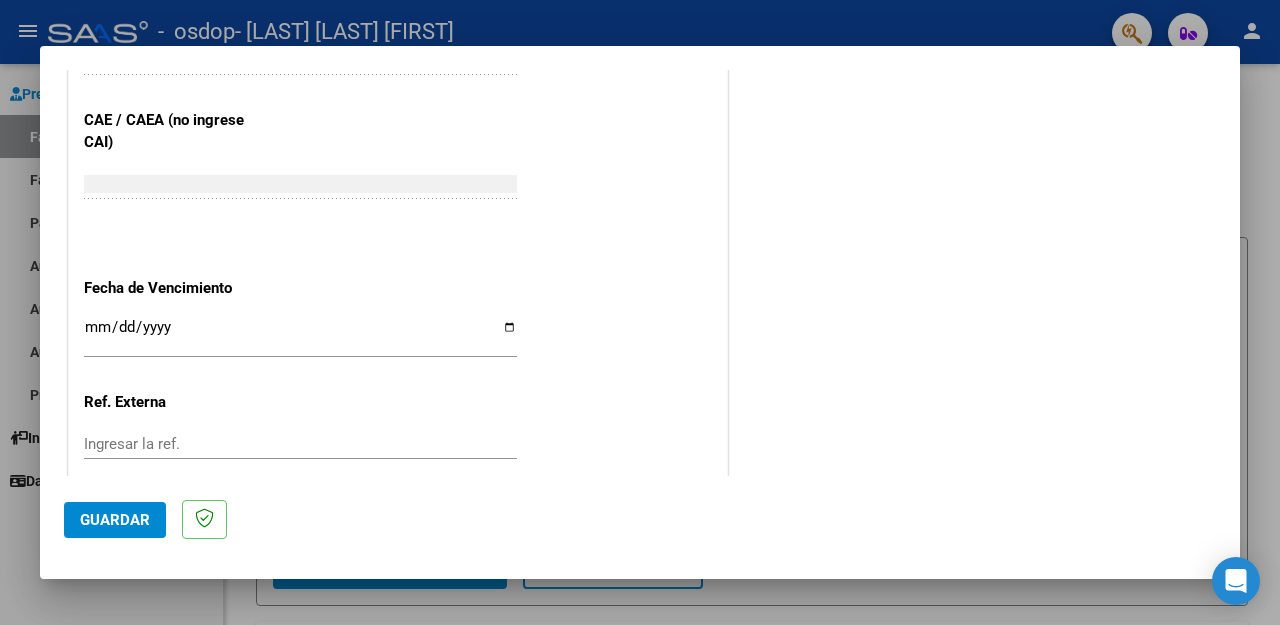 scroll, scrollTop: 1337, scrollLeft: 0, axis: vertical 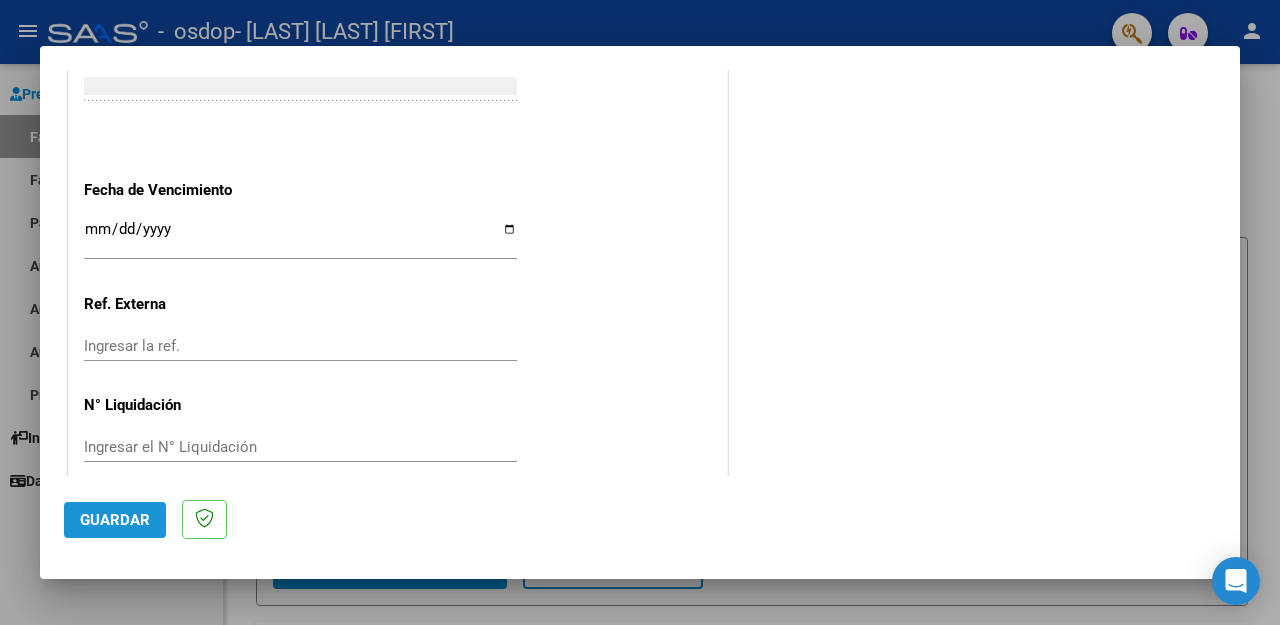 click on "Guardar" 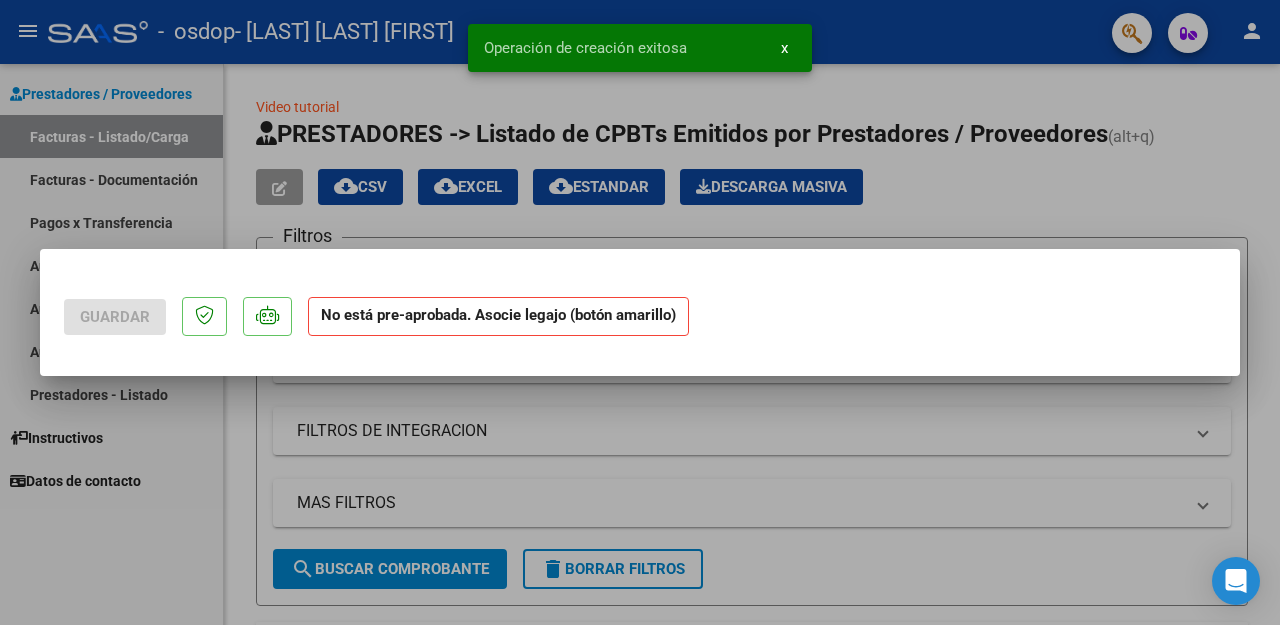 scroll, scrollTop: 0, scrollLeft: 0, axis: both 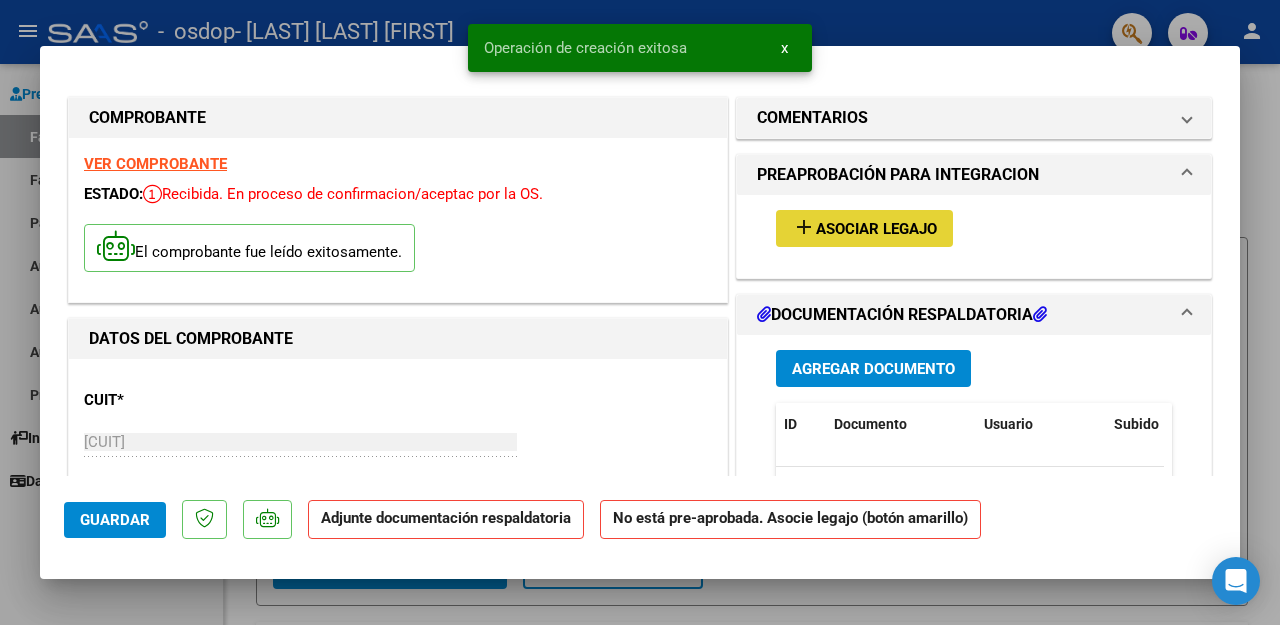 click on "Asociar Legajo" at bounding box center [876, 229] 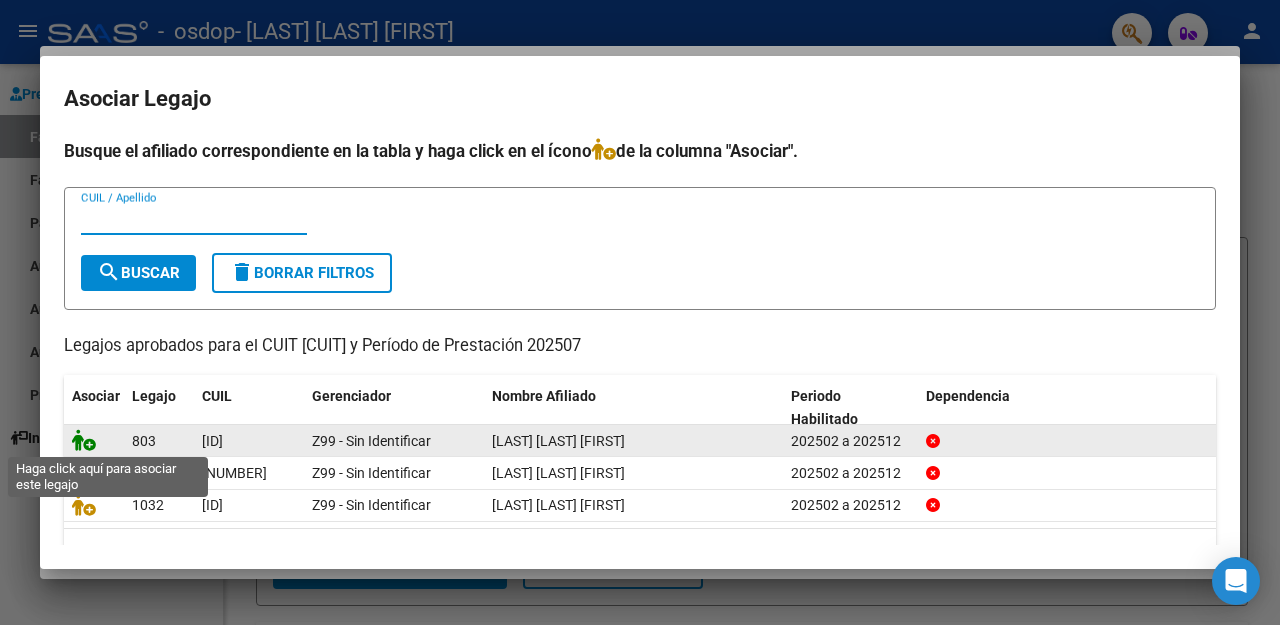 click 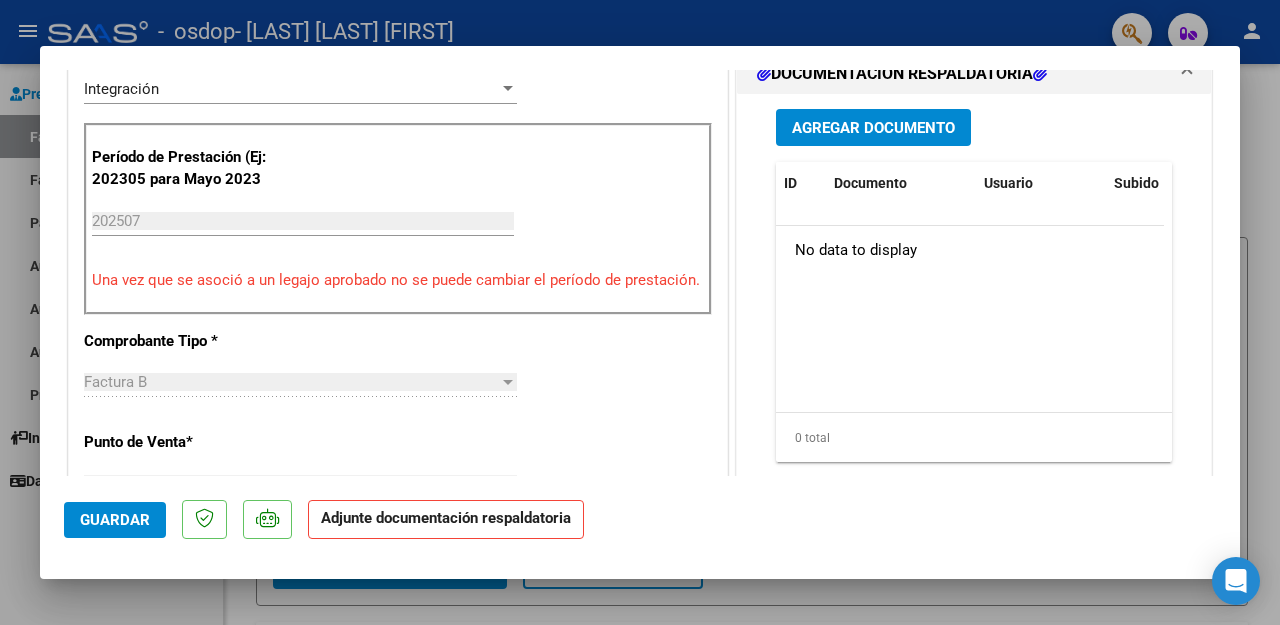 scroll, scrollTop: 549, scrollLeft: 0, axis: vertical 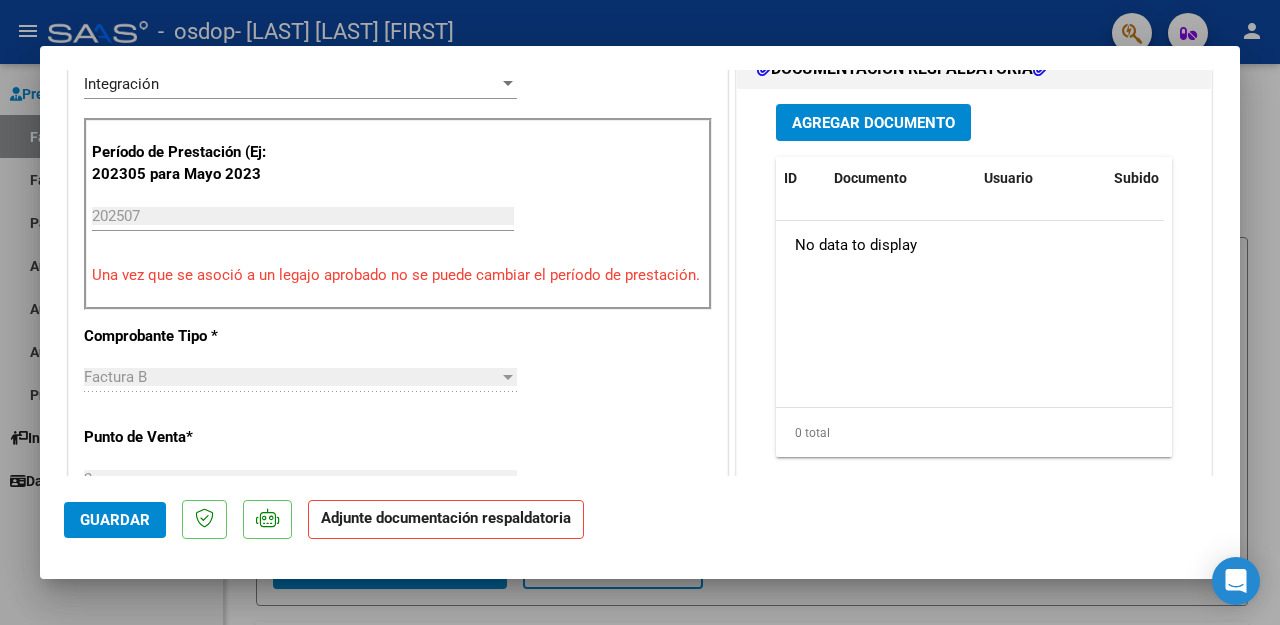 click at bounding box center [640, 312] 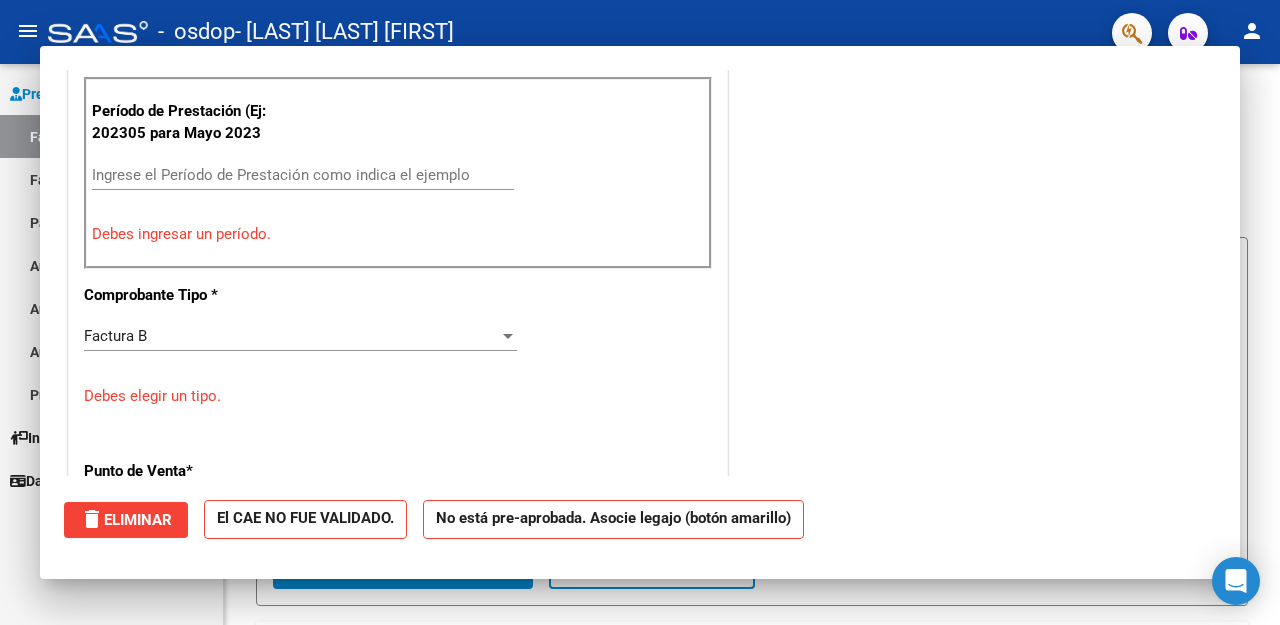 scroll, scrollTop: 0, scrollLeft: 0, axis: both 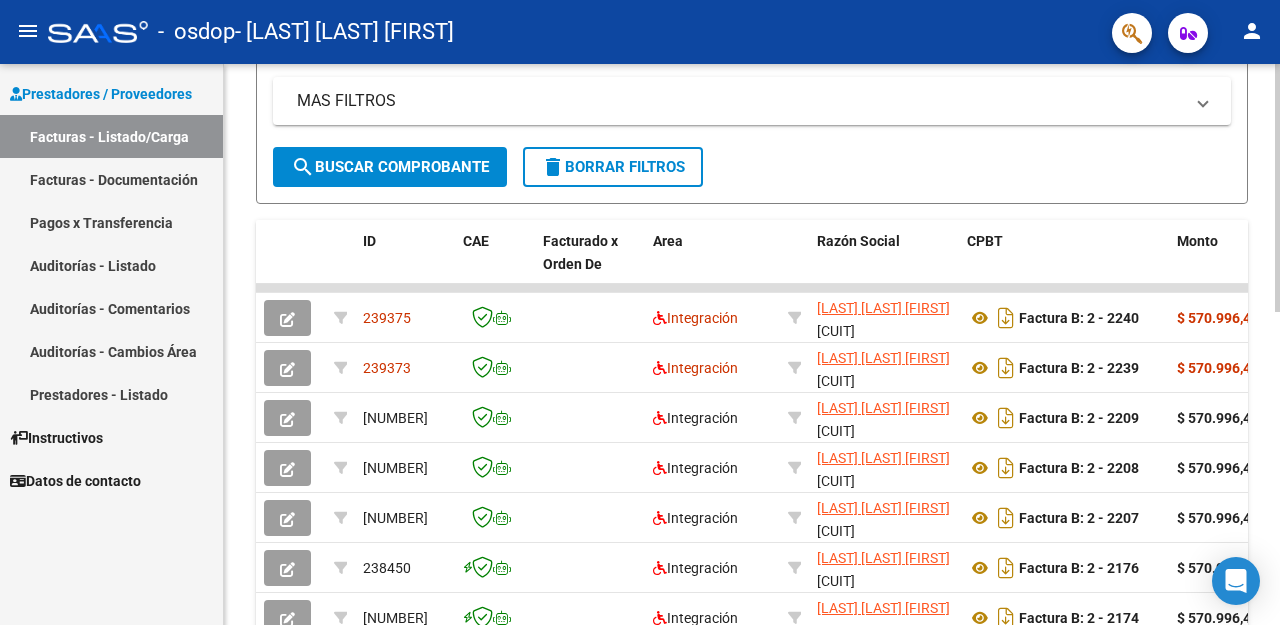 click 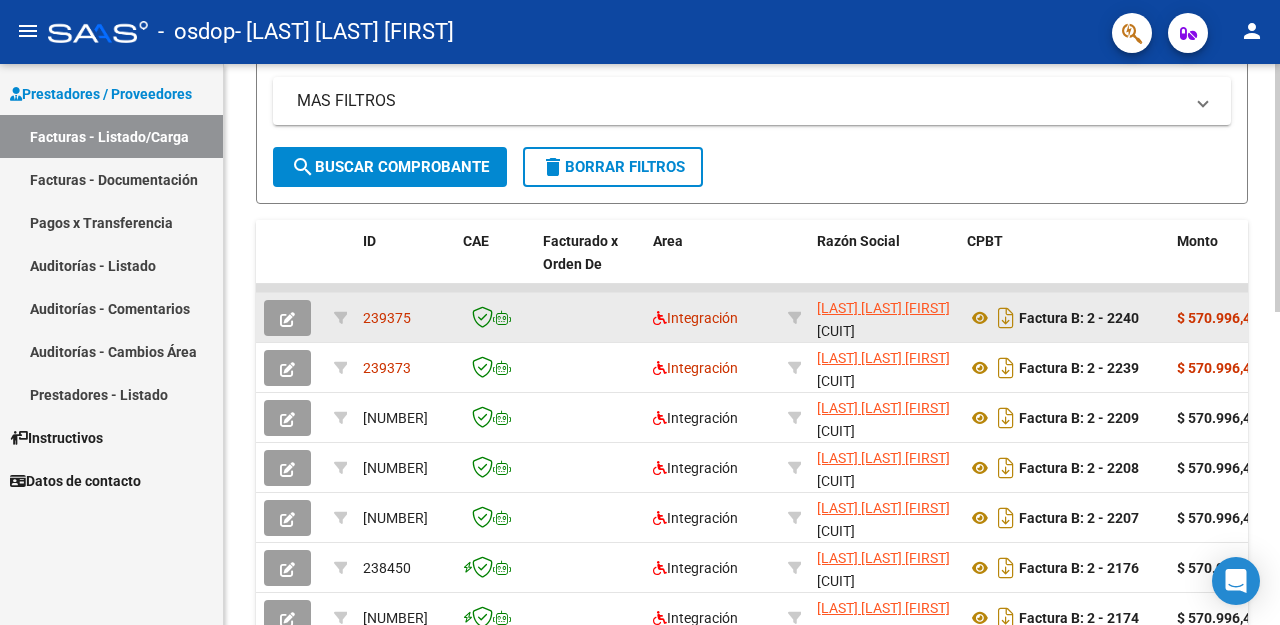 click on "239375" 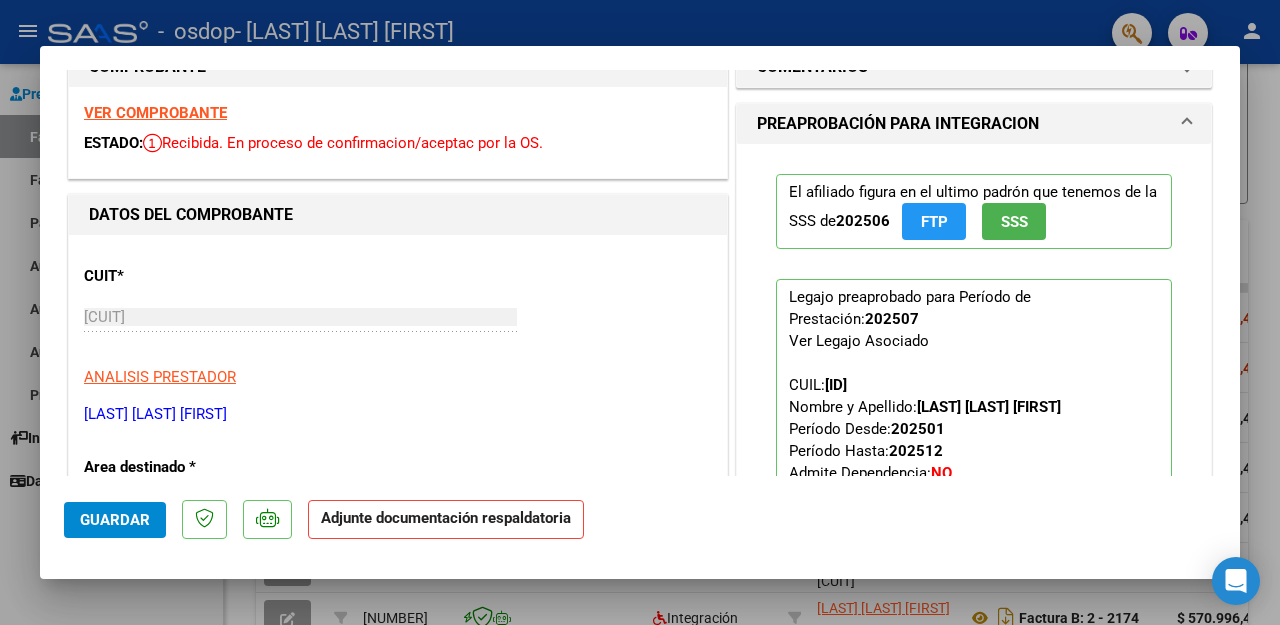 scroll, scrollTop: 56, scrollLeft: 0, axis: vertical 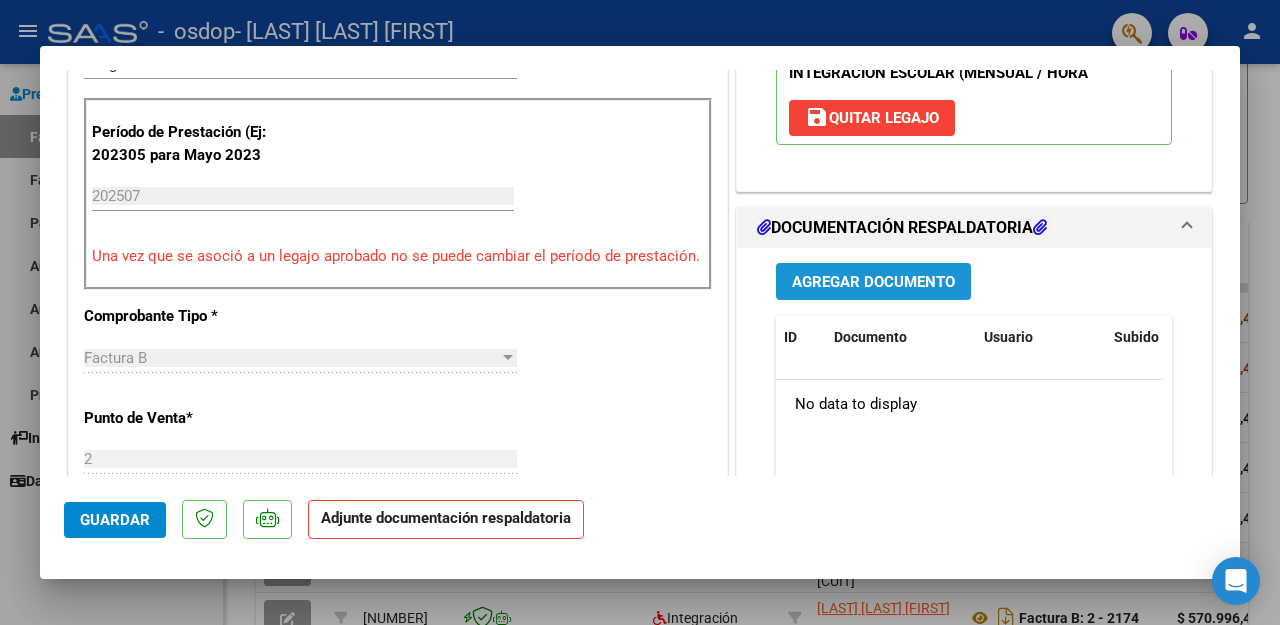 click on "Agregar Documento" at bounding box center [873, 282] 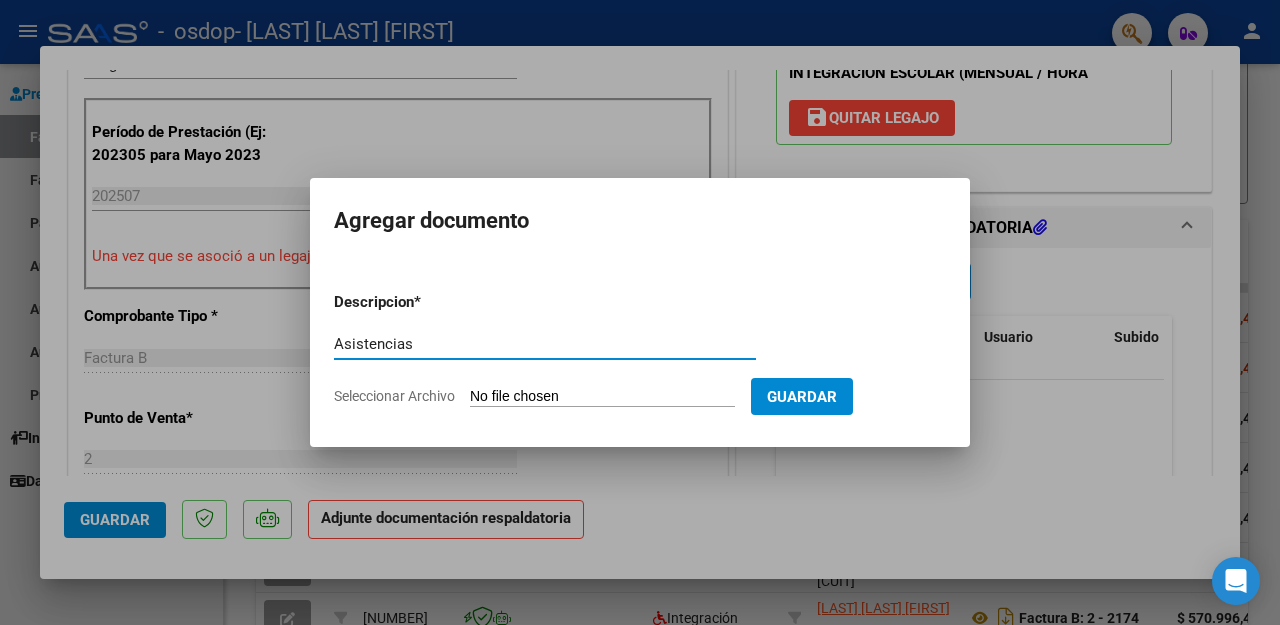 type on "Asistencias" 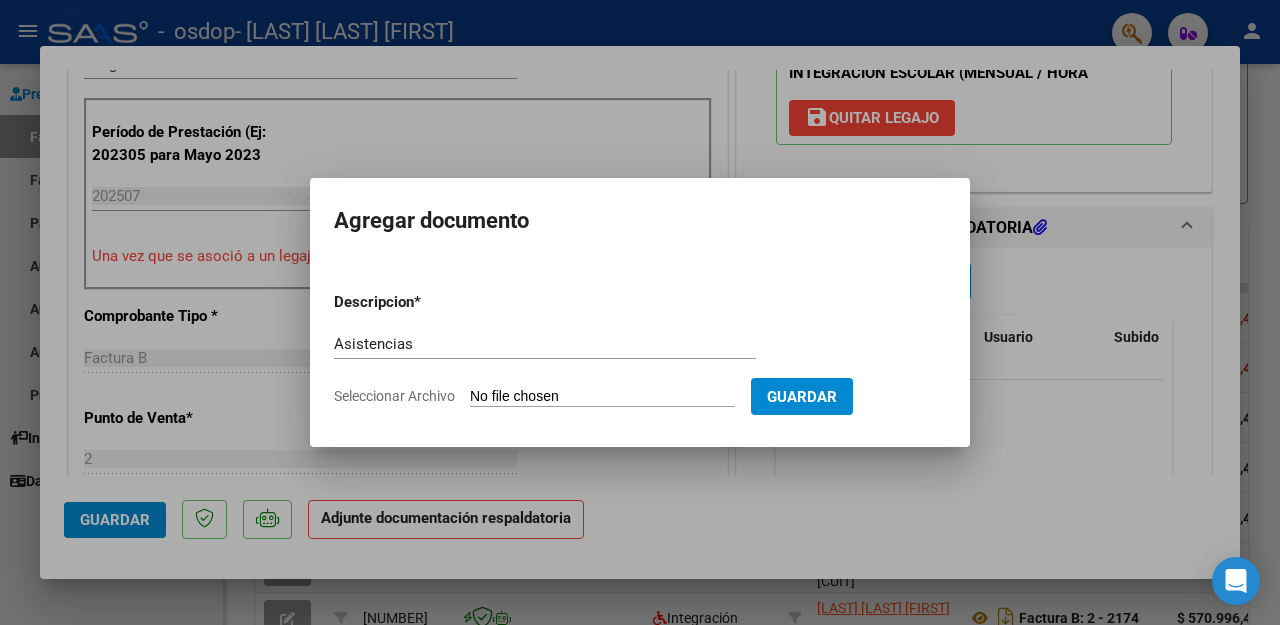 click on "Seleccionar Archivo" at bounding box center [602, 397] 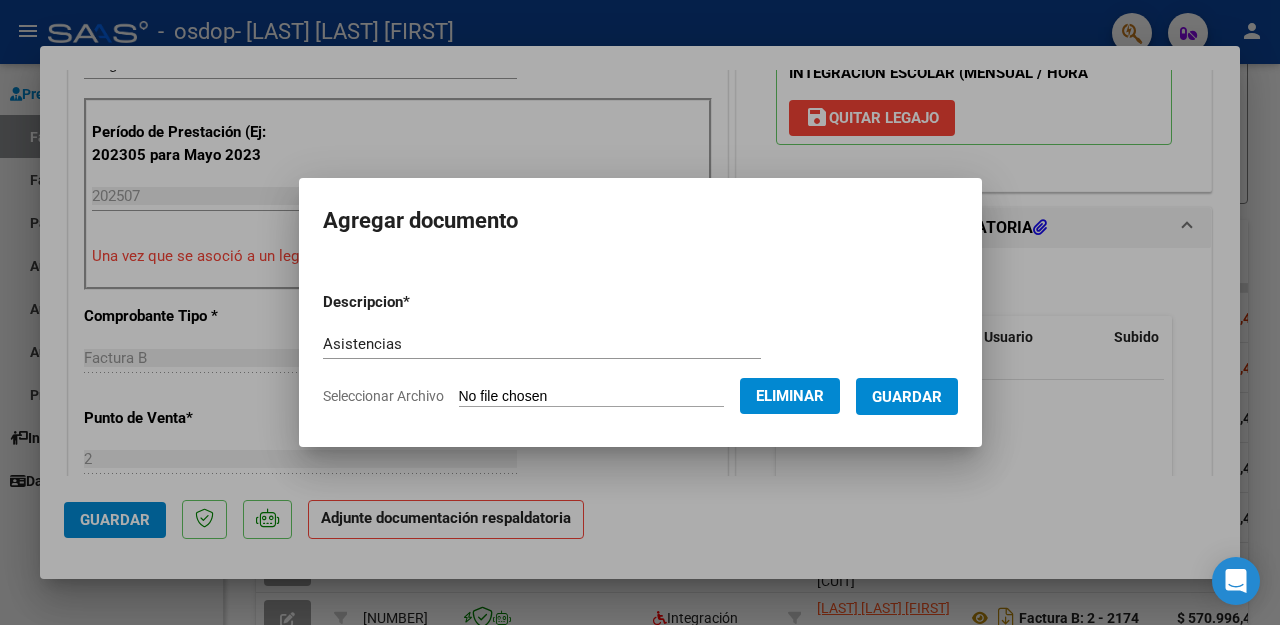 click on "Guardar" at bounding box center [907, 397] 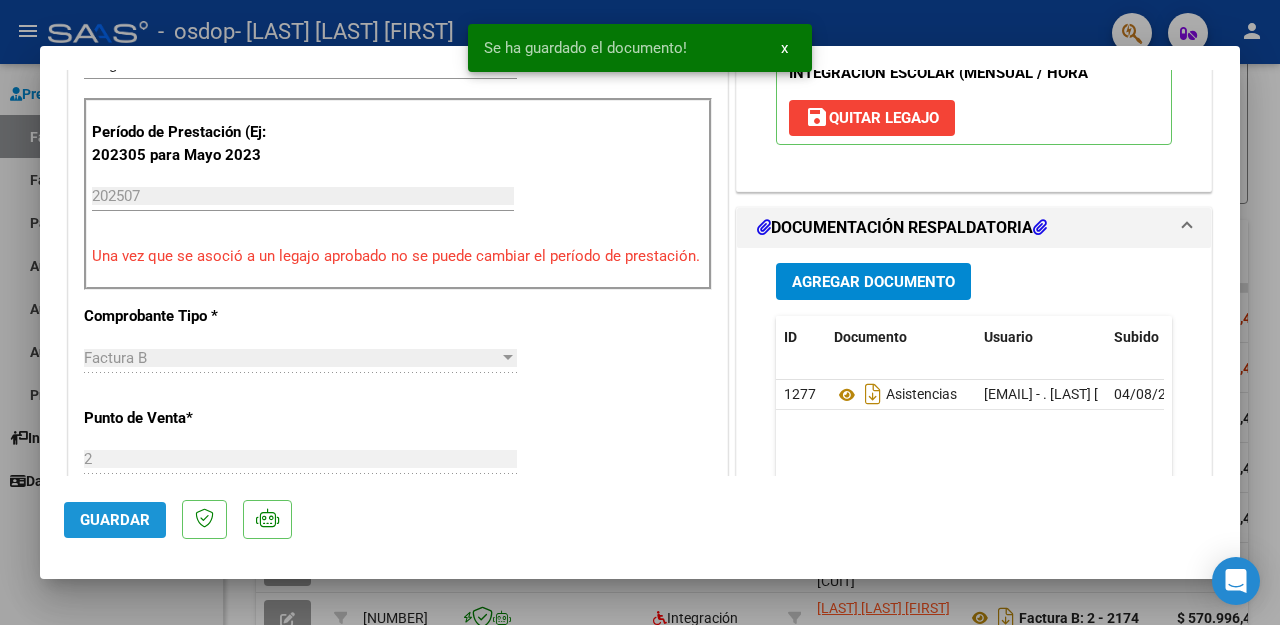 click on "Guardar" 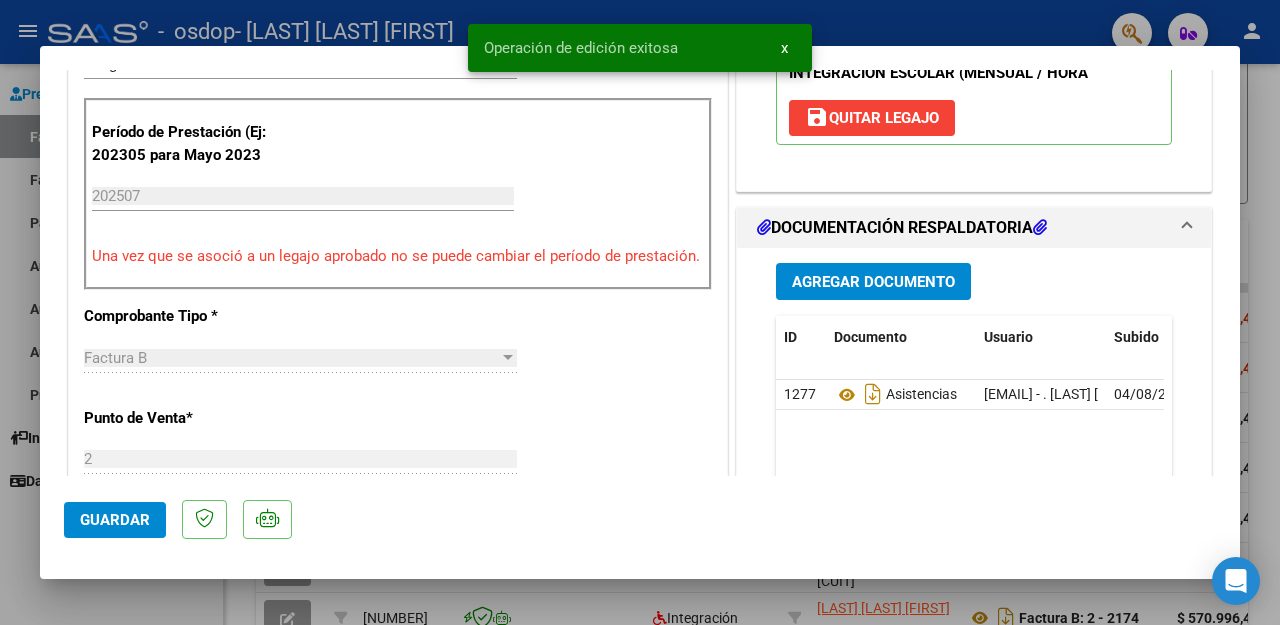 click at bounding box center [640, 312] 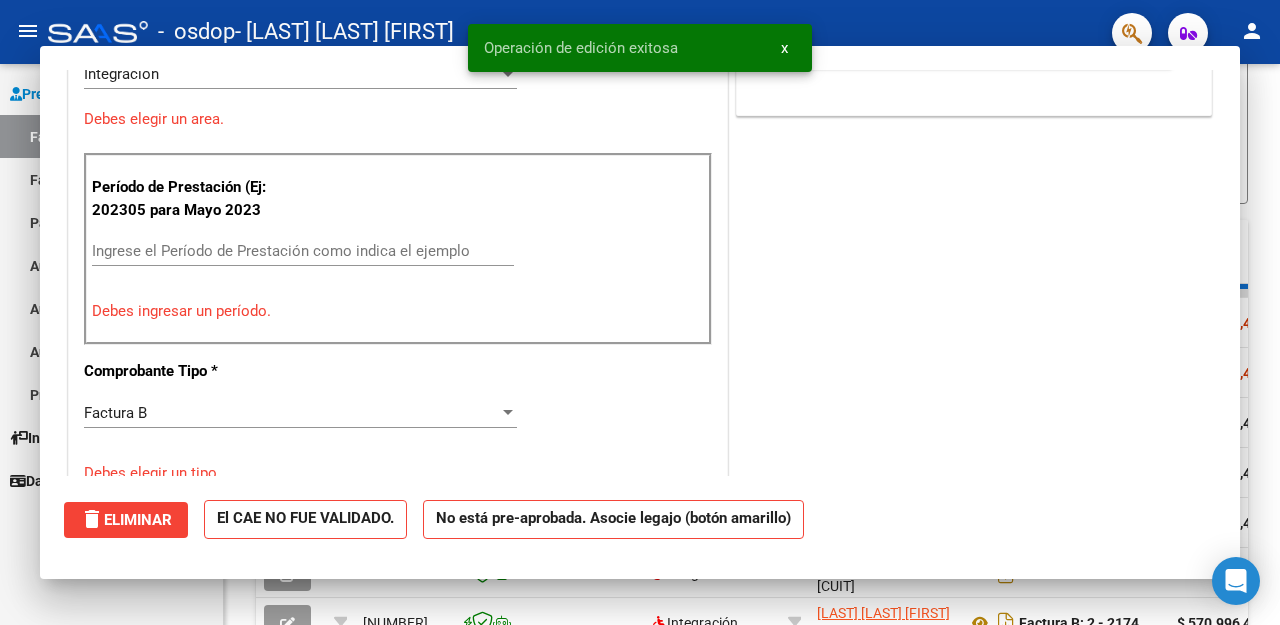 scroll, scrollTop: 505, scrollLeft: 0, axis: vertical 